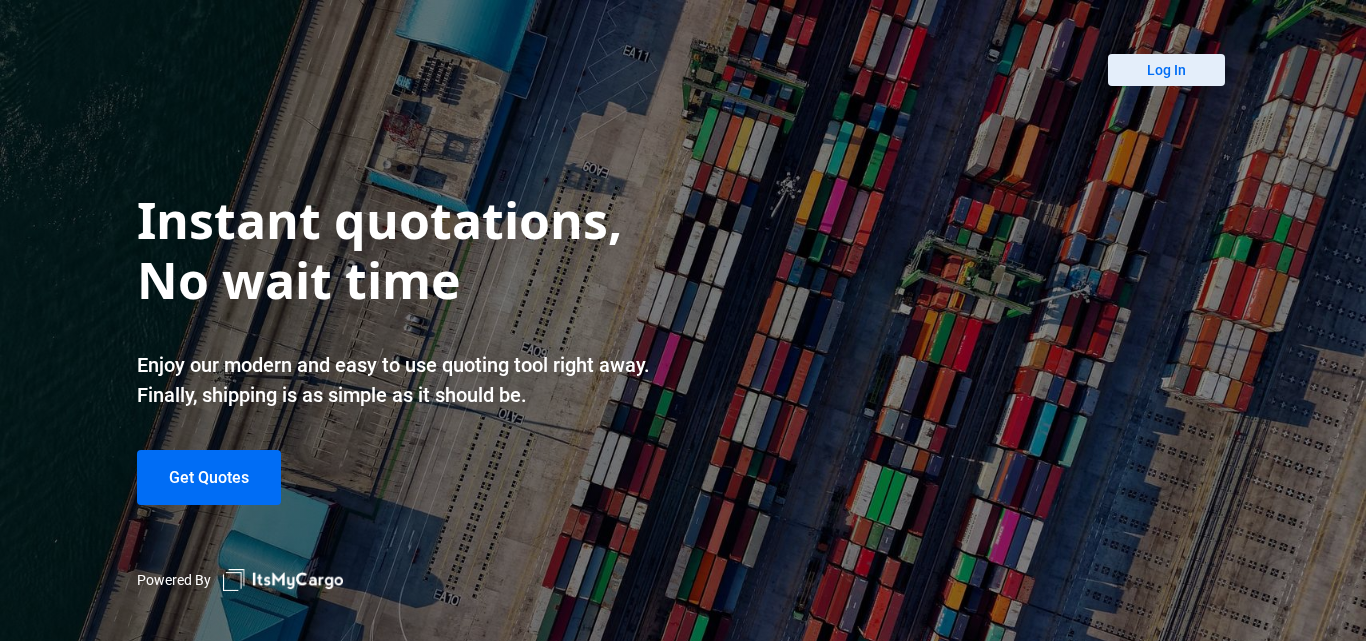 scroll, scrollTop: 0, scrollLeft: 0, axis: both 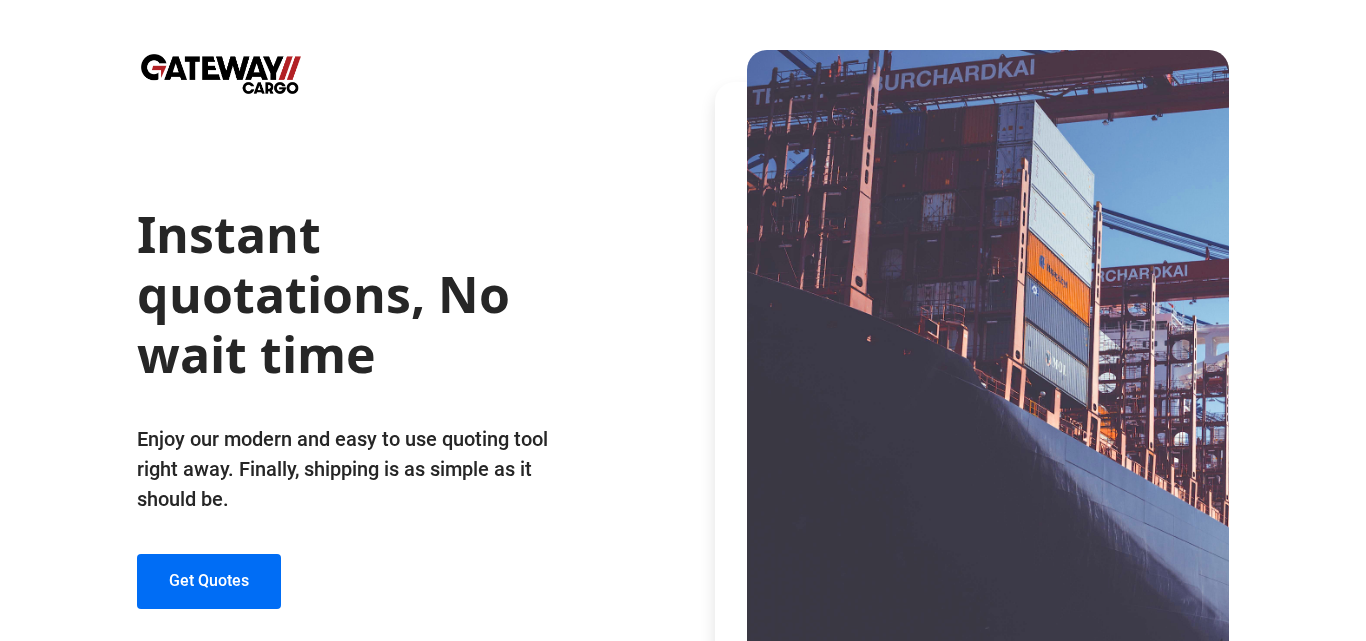 click on "Enjoy our modern and easy to use quoting tool right away. Finally, shipping is as simple as it should be." 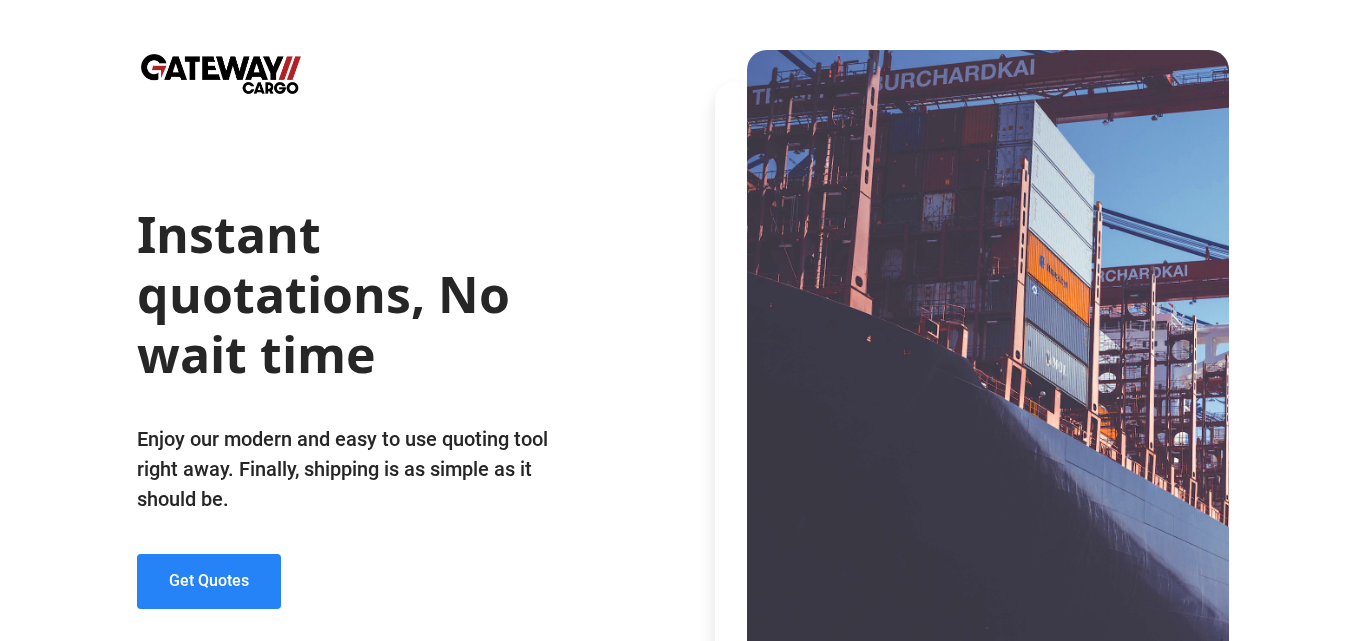 click on "Get Quotes" 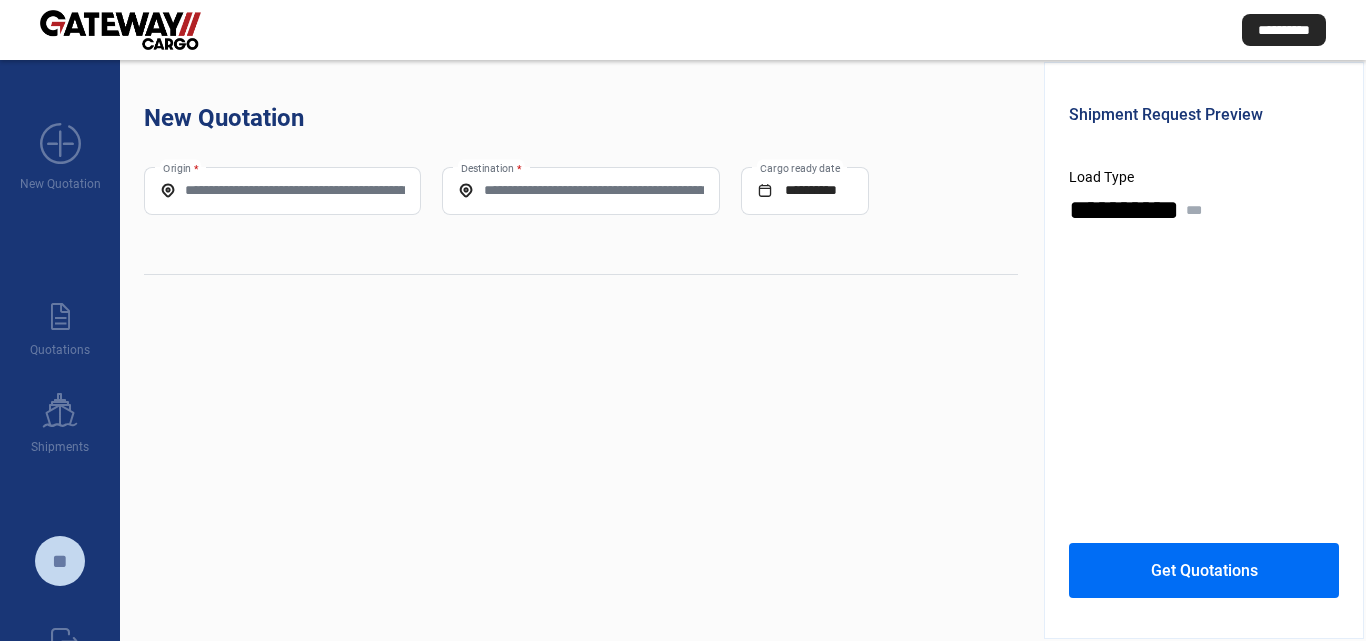 click on "Origin *" at bounding box center (282, 190) 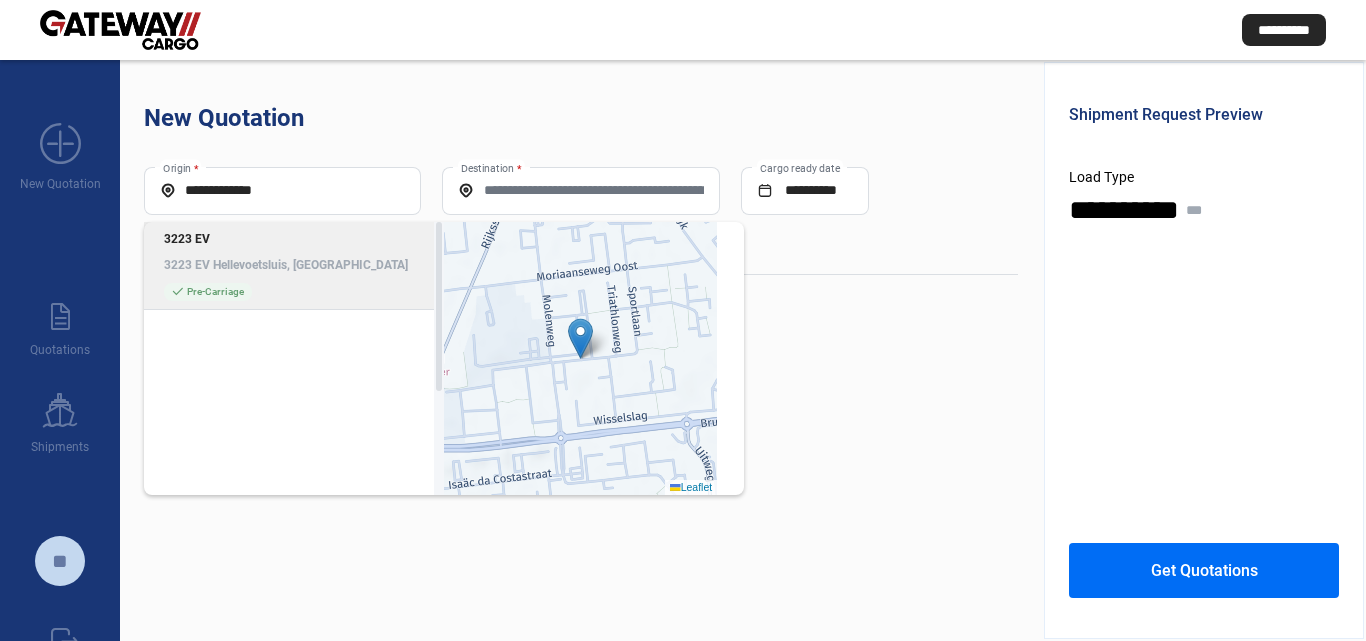 click on "check_mark  Pre-Carriage" 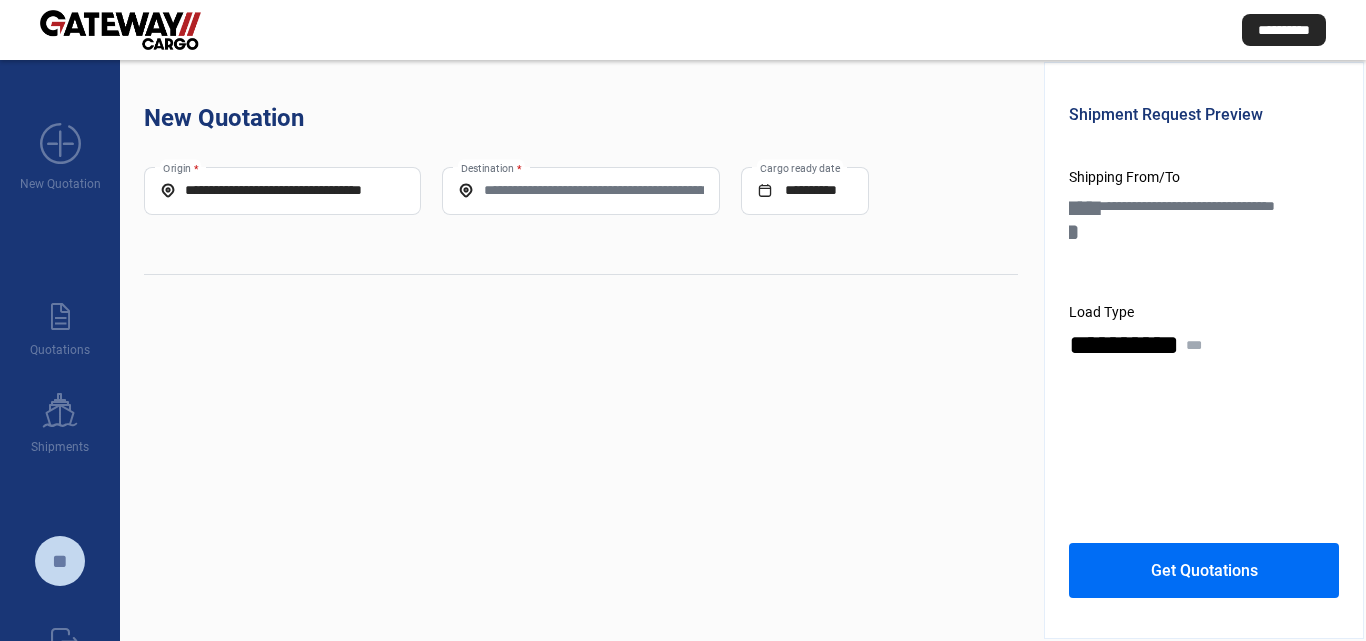 drag, startPoint x: 612, startPoint y: 173, endPoint x: 609, endPoint y: 206, distance: 33.13608 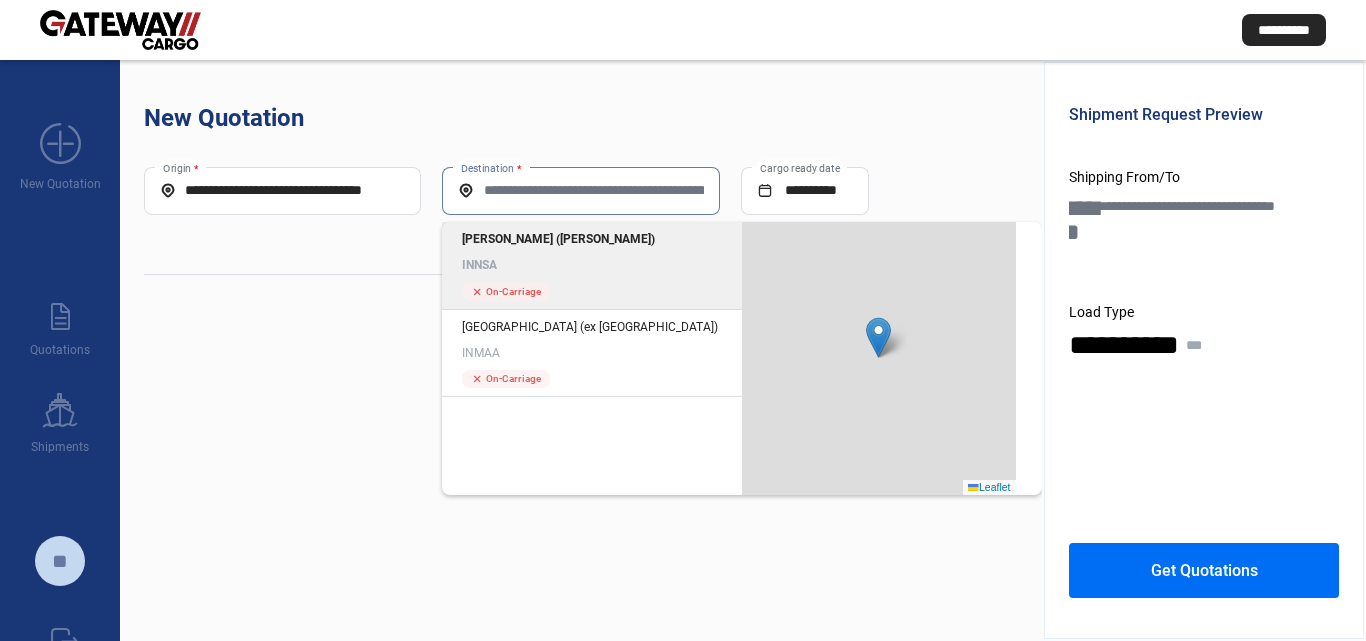 click on "Destination *" at bounding box center (580, 190) 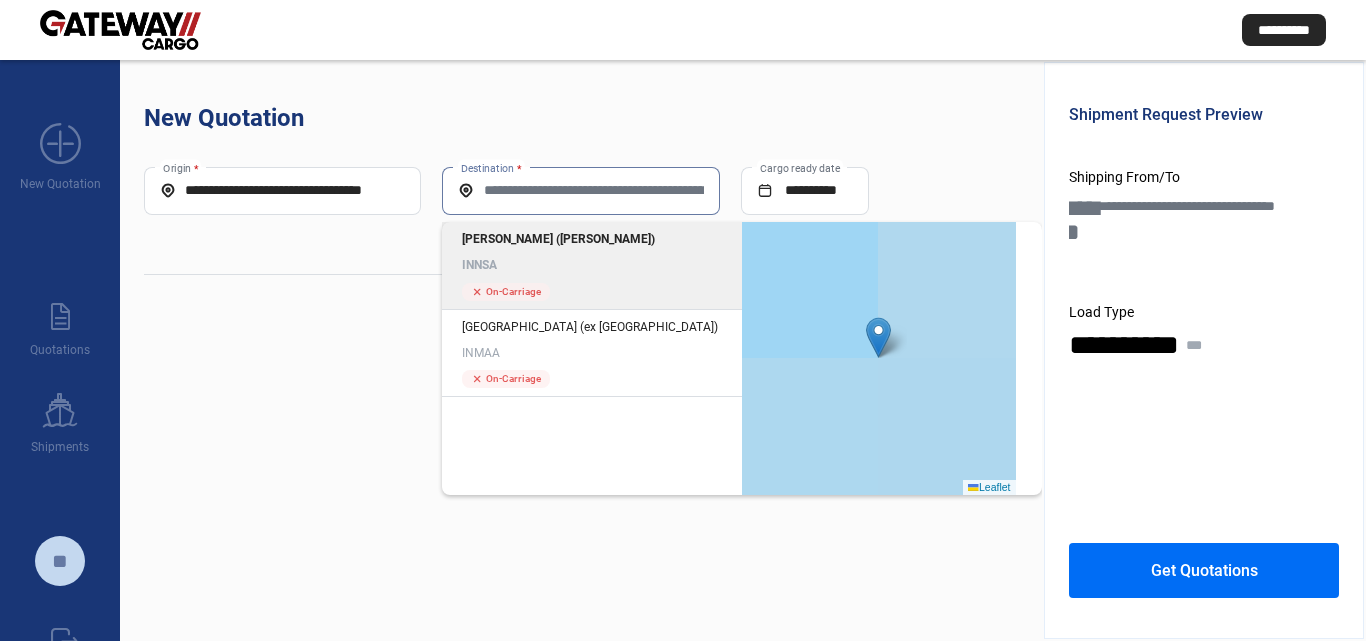 click on "[PERSON_NAME] ([PERSON_NAME]) INNSA cross  On-Carriage" 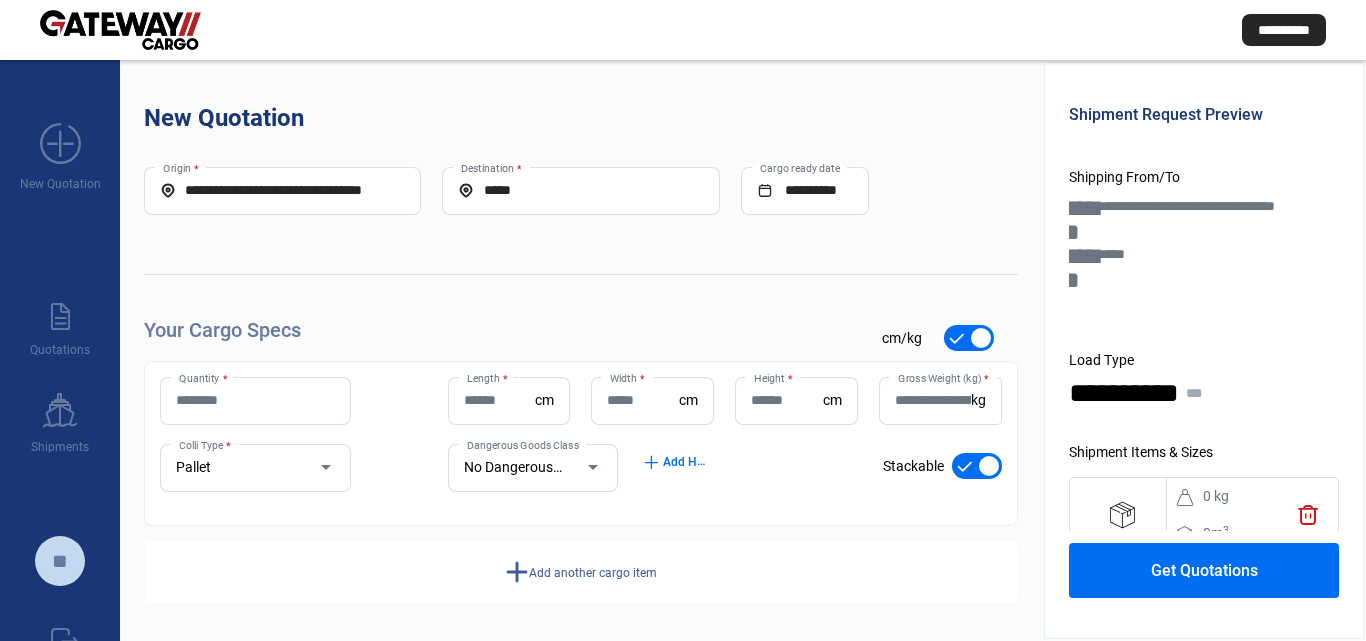 click on "Quantity *" at bounding box center [255, 400] 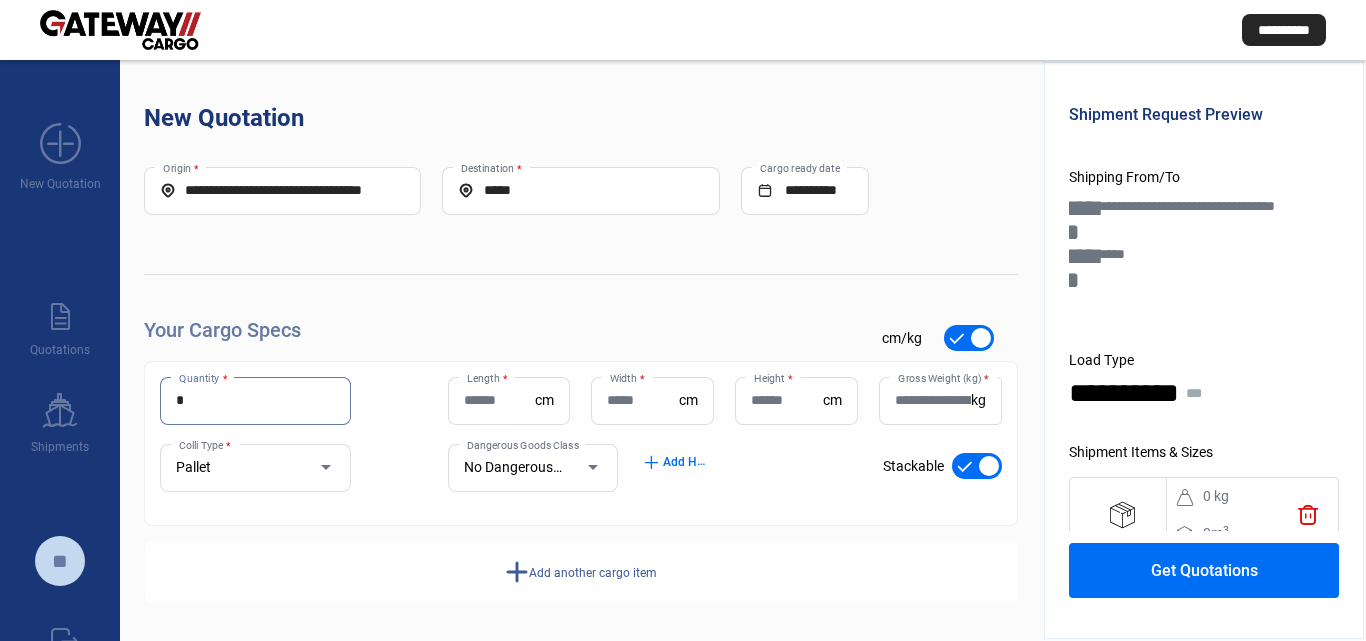 type on "*" 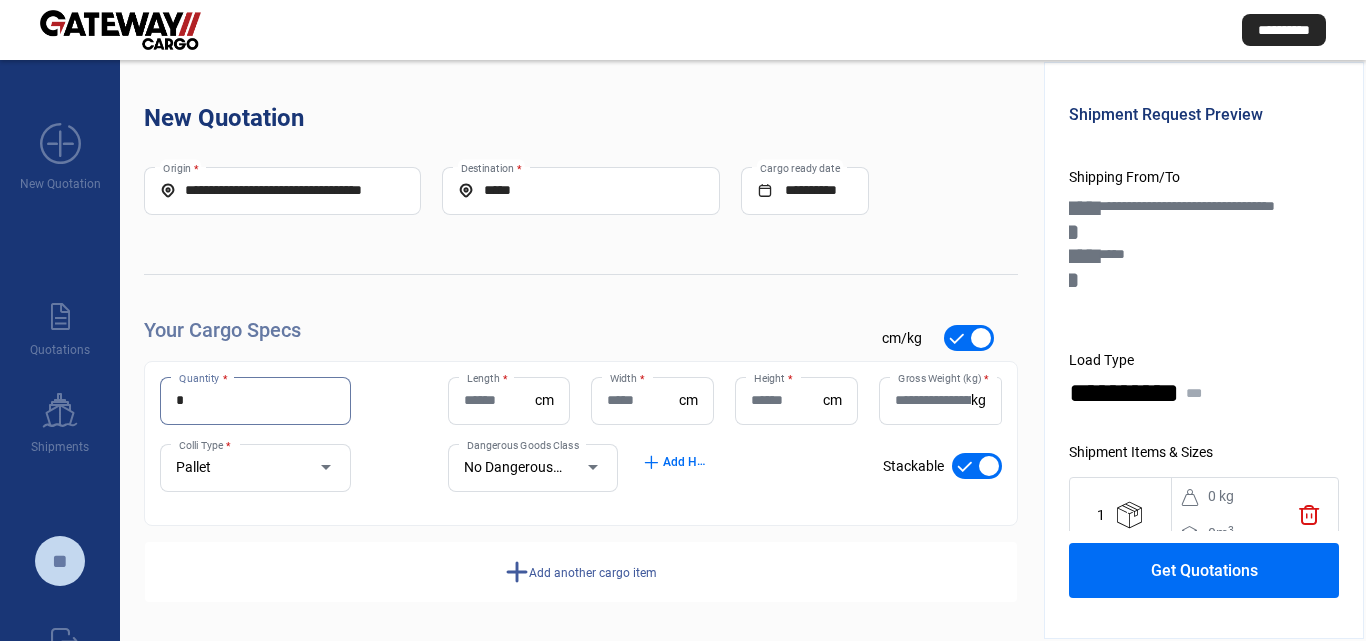 click on "**********" at bounding box center (282, 190) 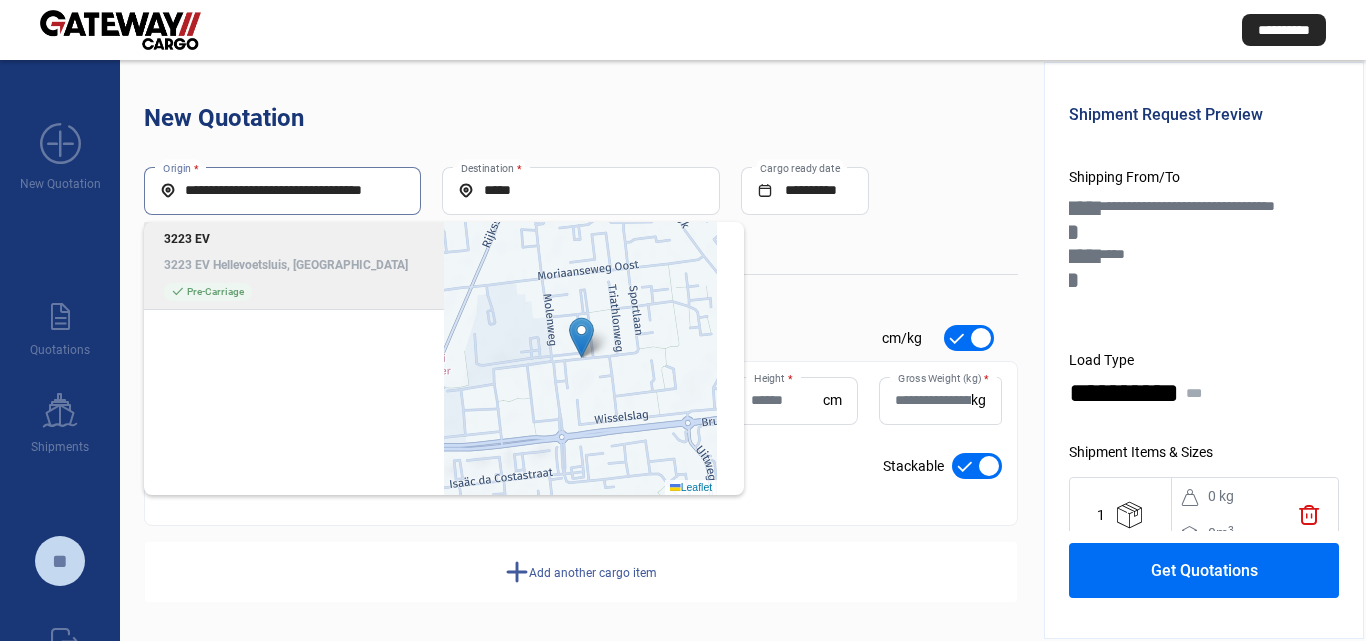 click on "**********" at bounding box center (282, 190) 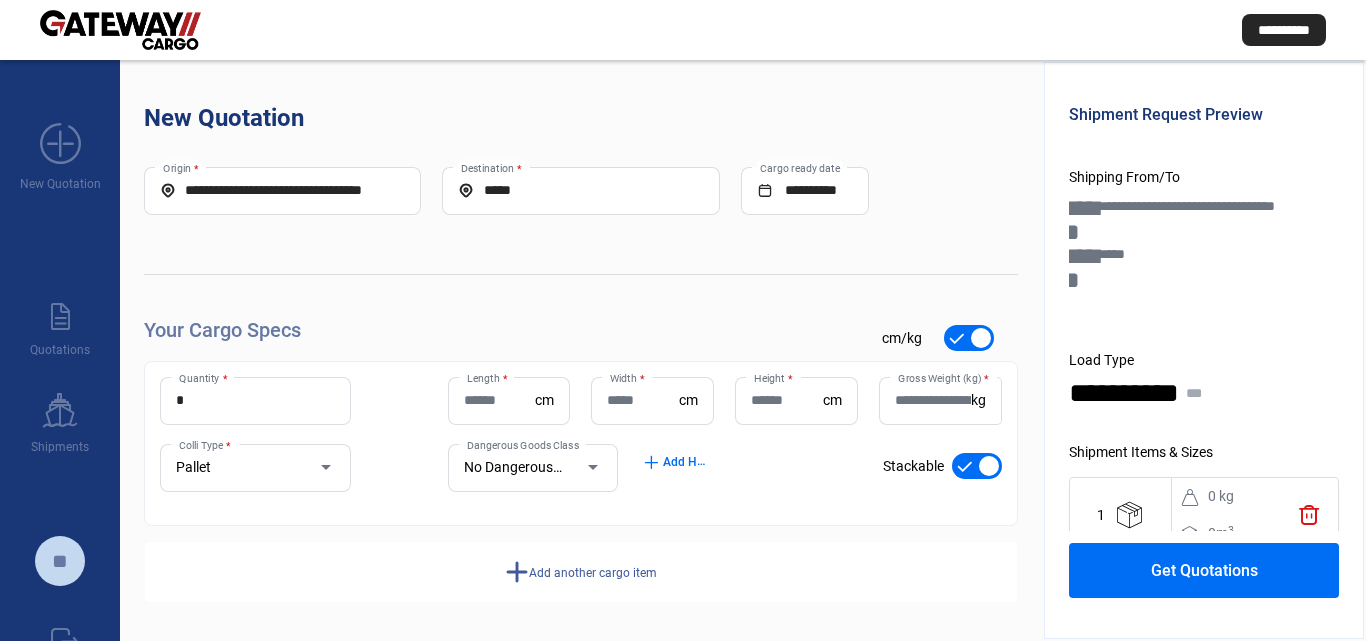 click on "Length  * cm" 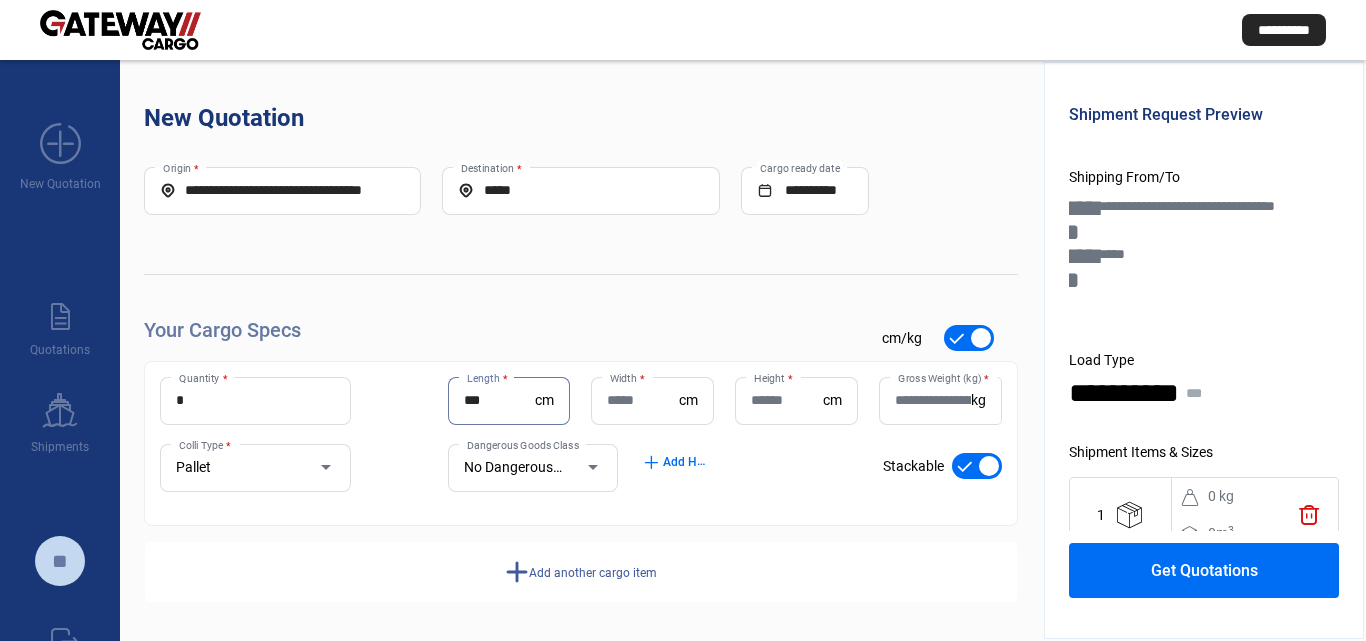 type on "***" 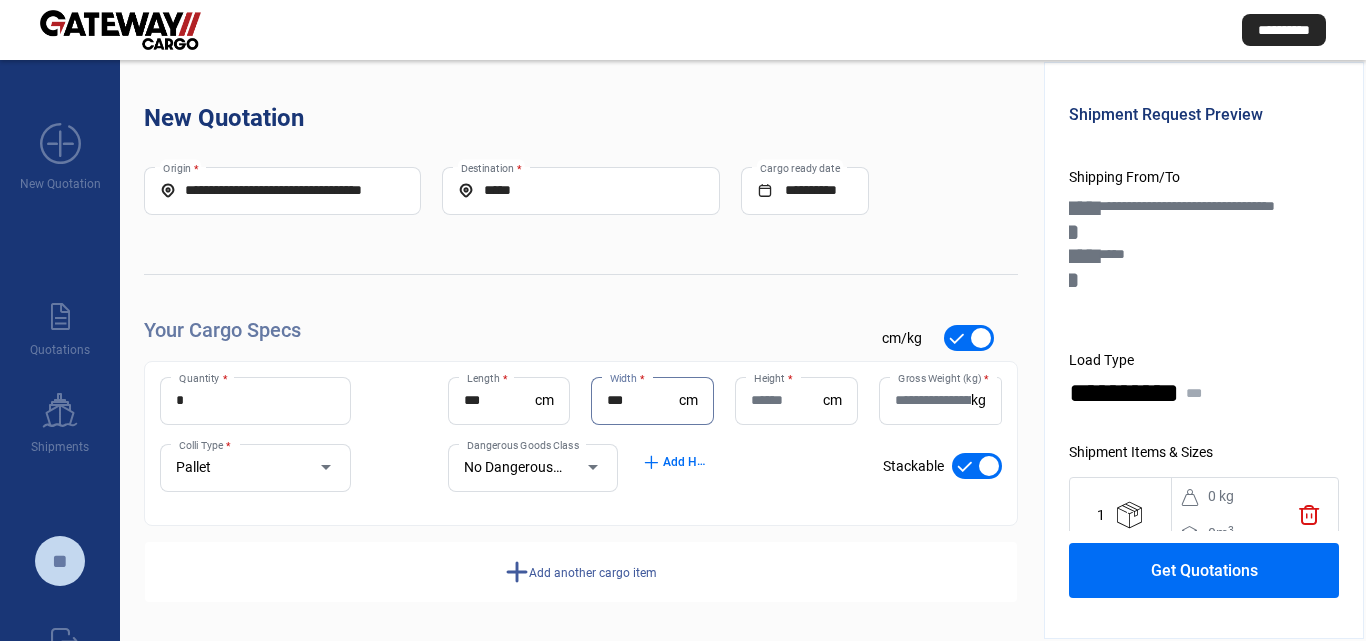 type on "***" 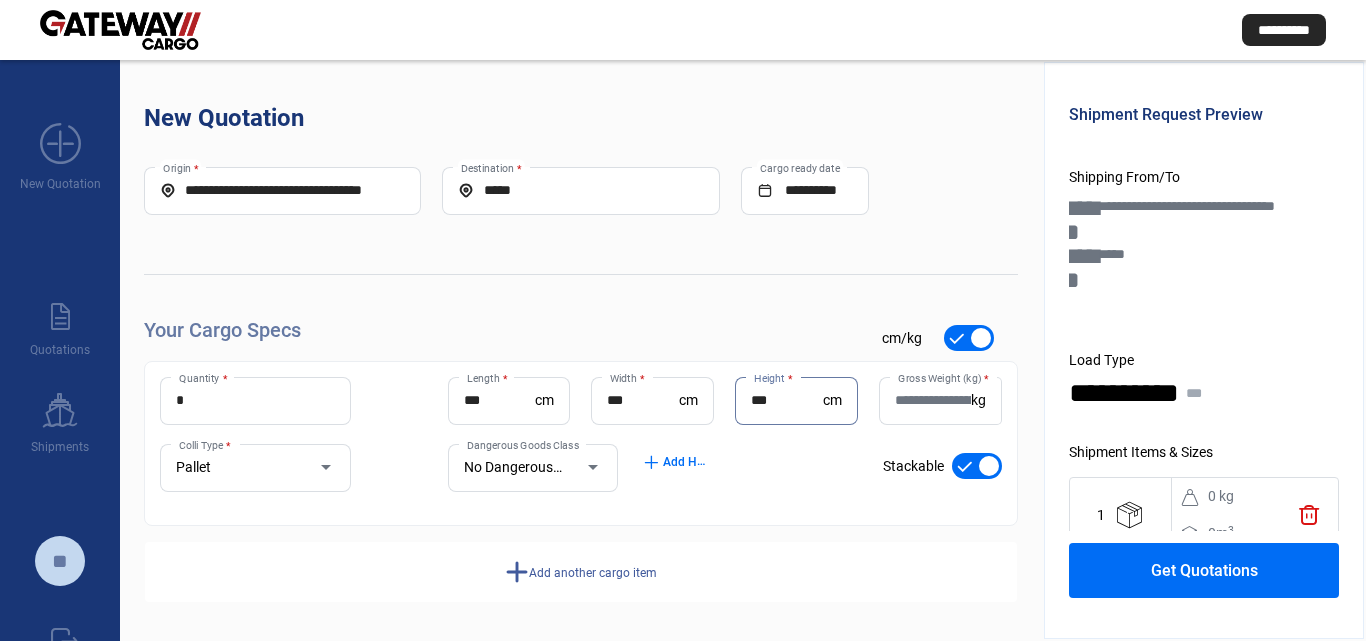 type on "***" 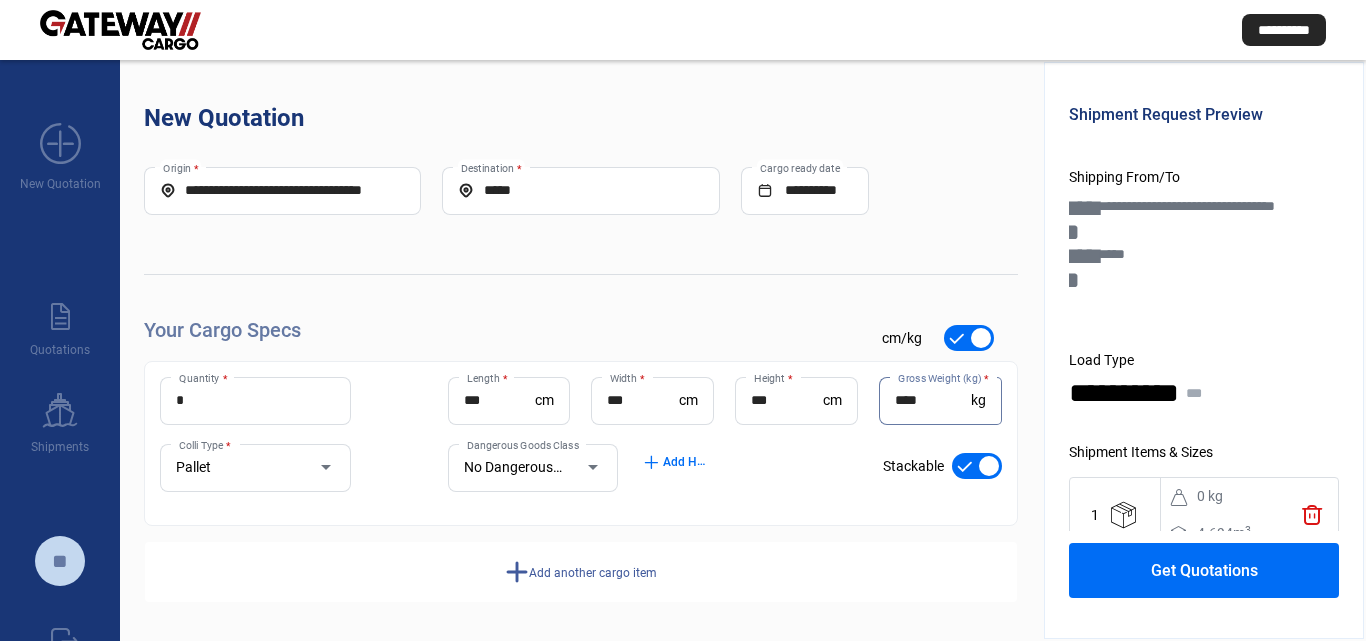 type on "****" 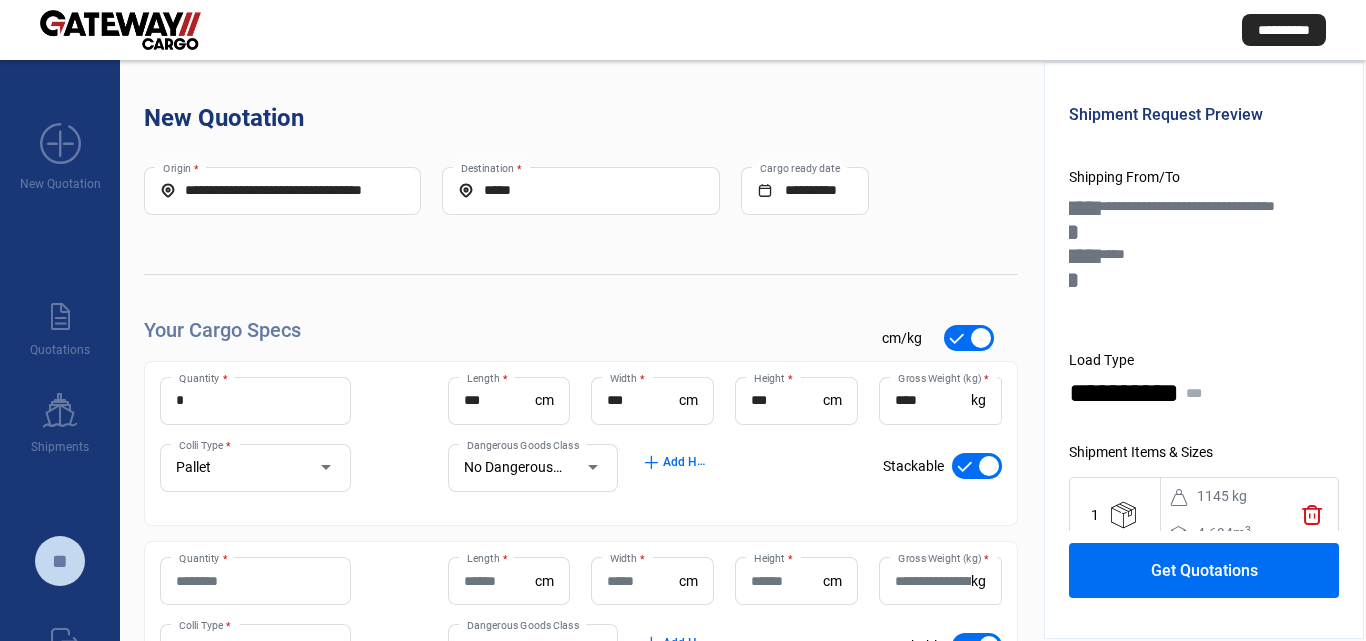 click on "Quantity *" at bounding box center (255, 581) 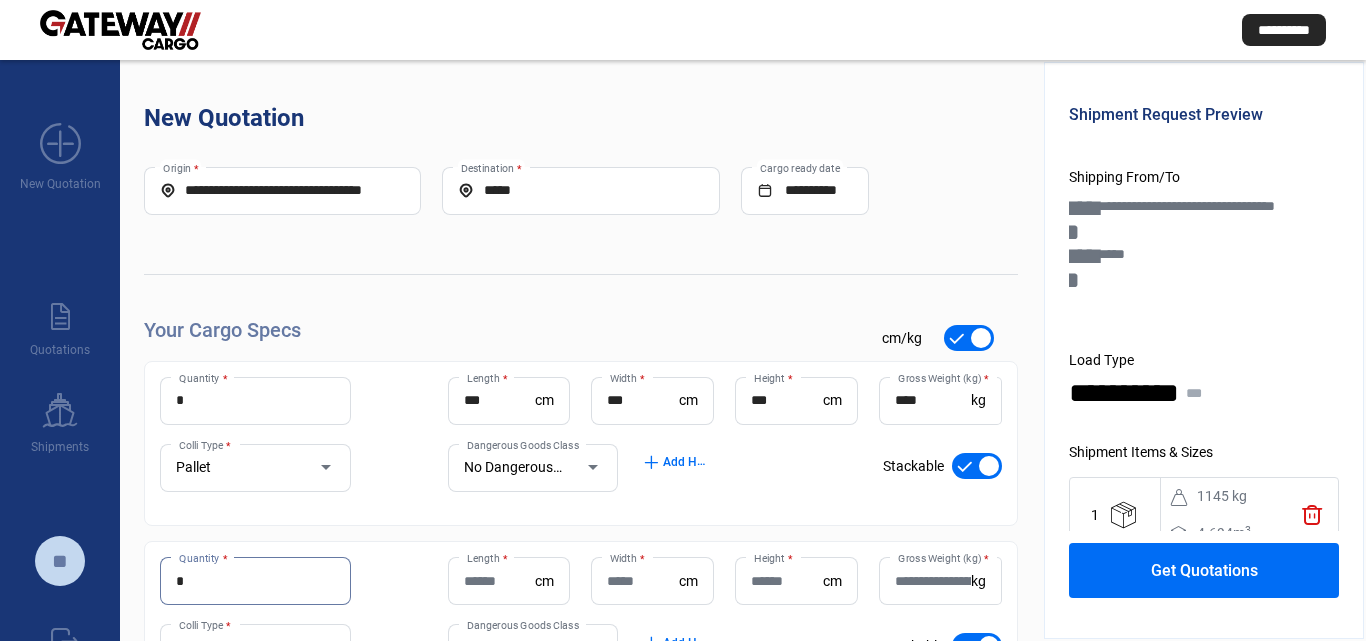 type on "*" 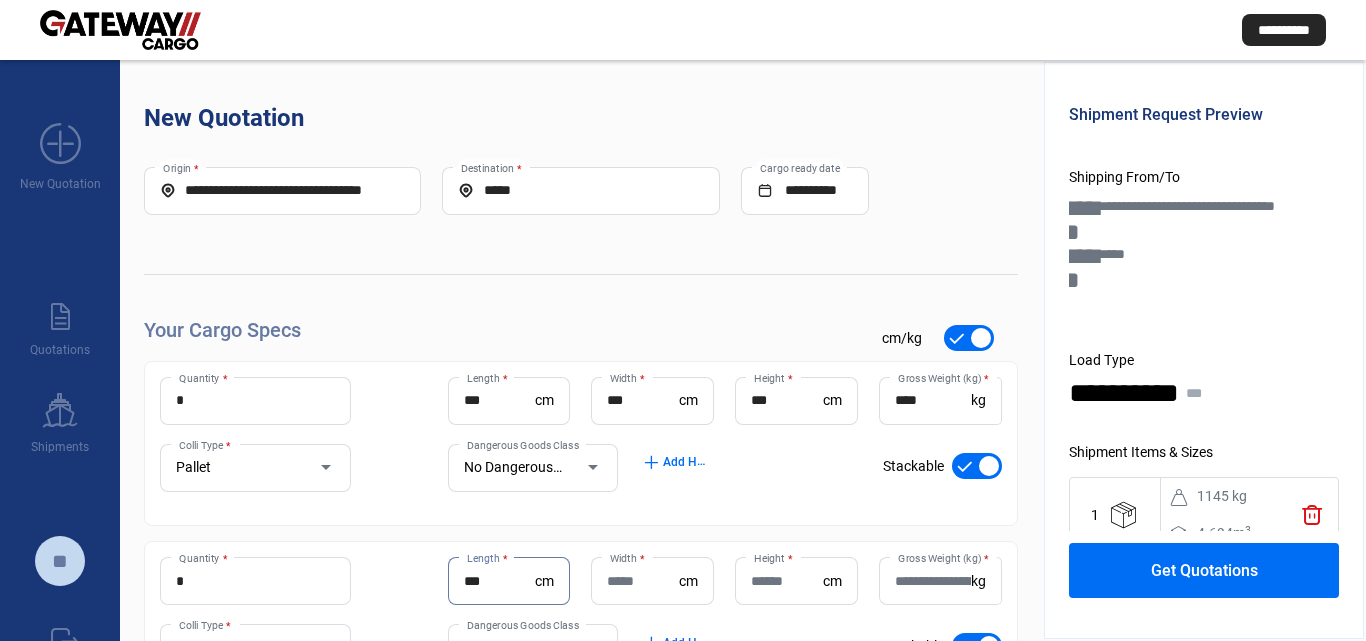 type on "***" 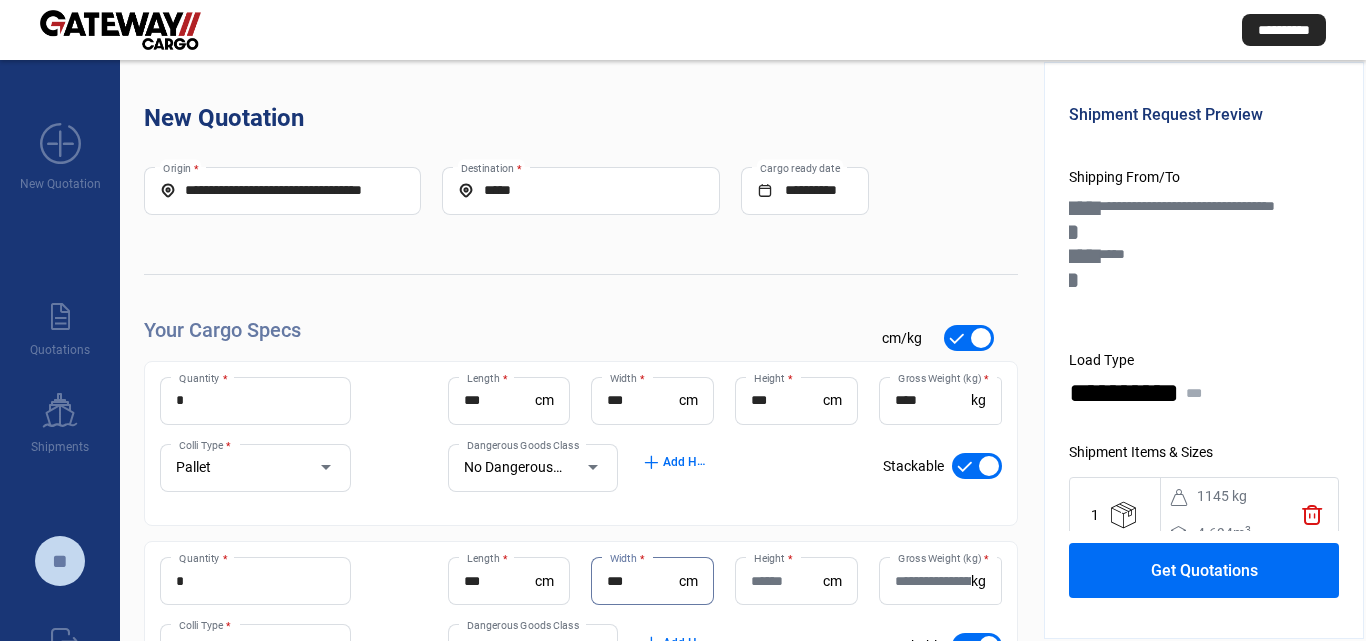 type on "***" 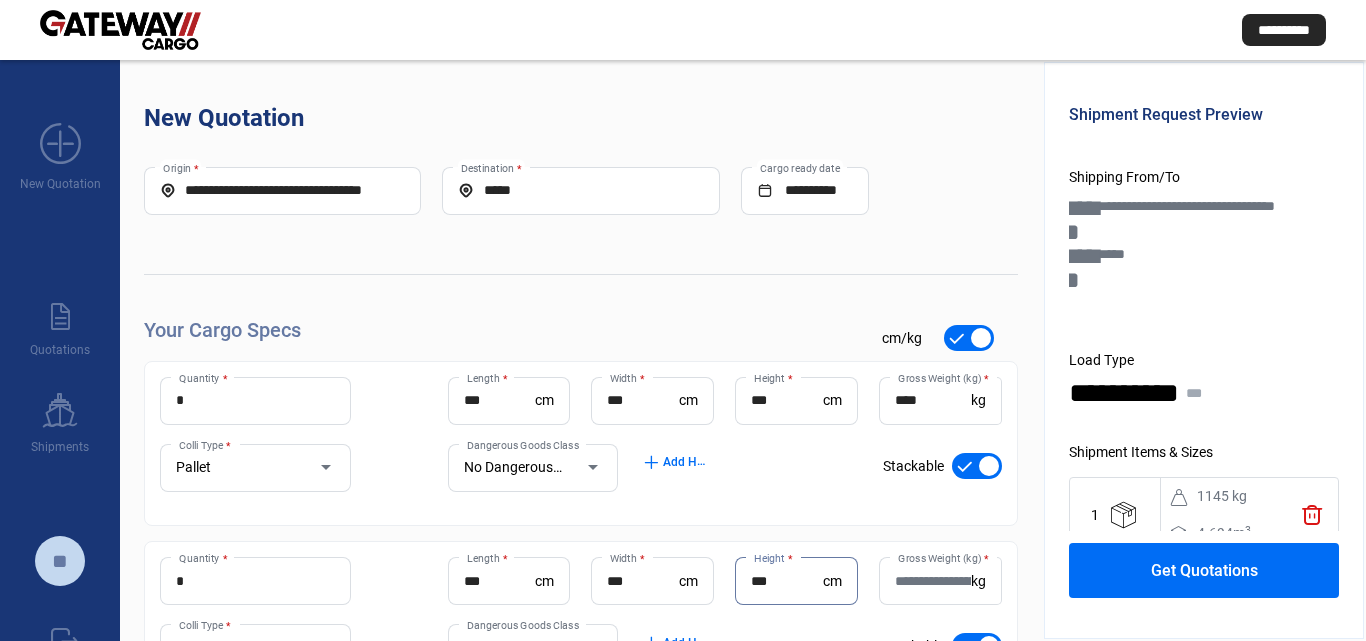 type on "***" 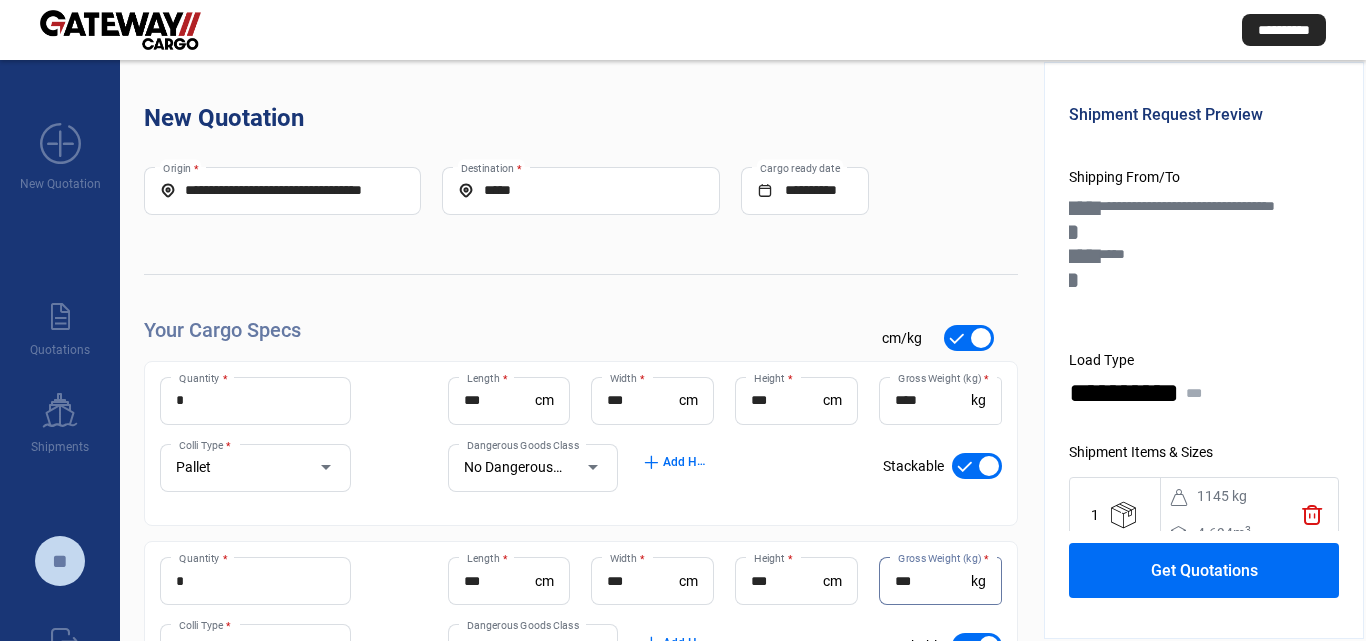 scroll, scrollTop: 183, scrollLeft: 0, axis: vertical 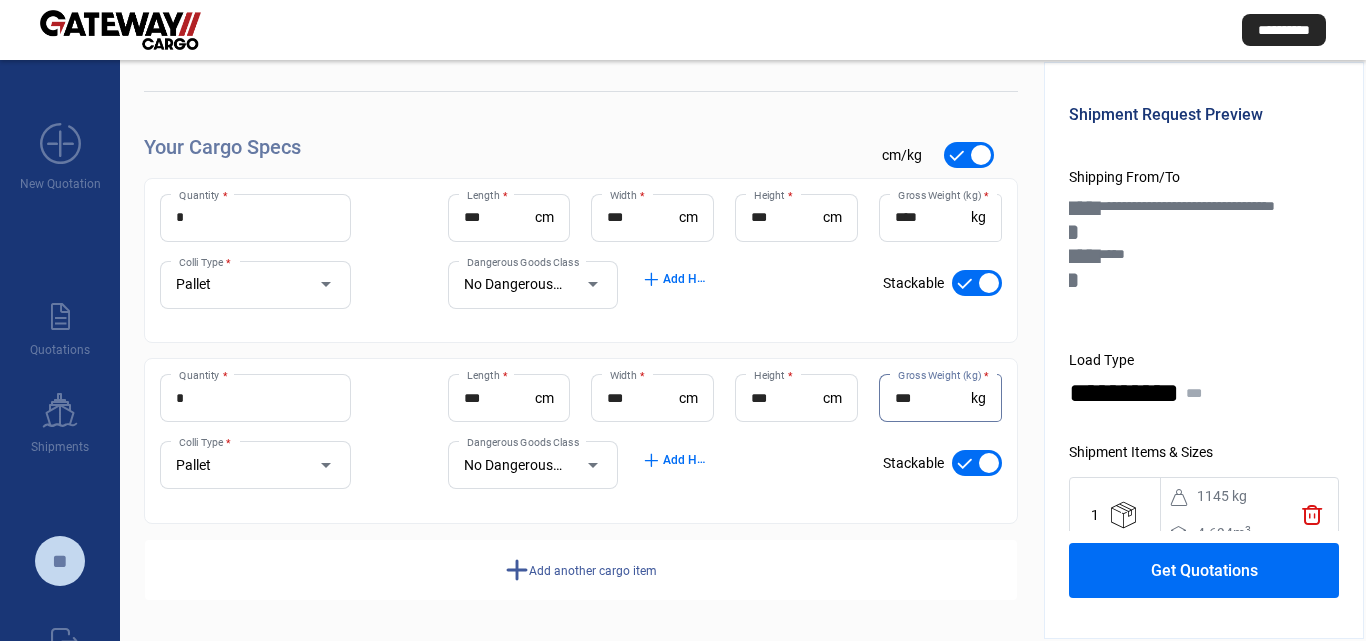 type on "***" 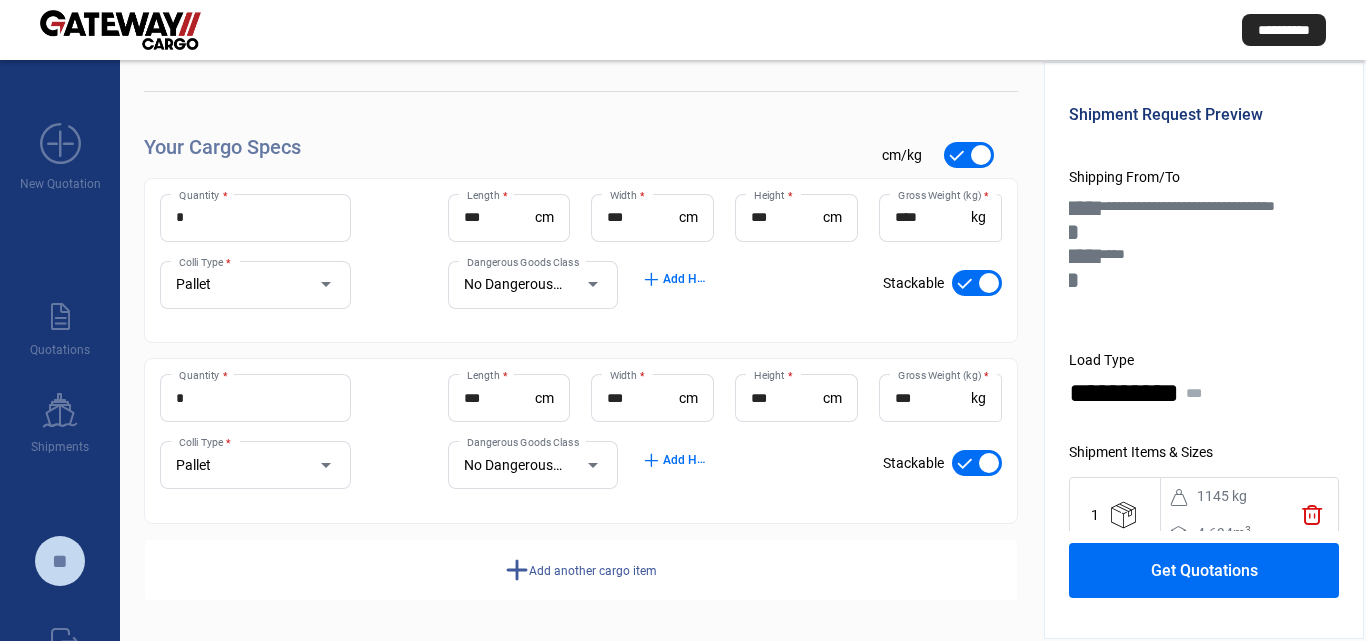 click on "Add another cargo item" 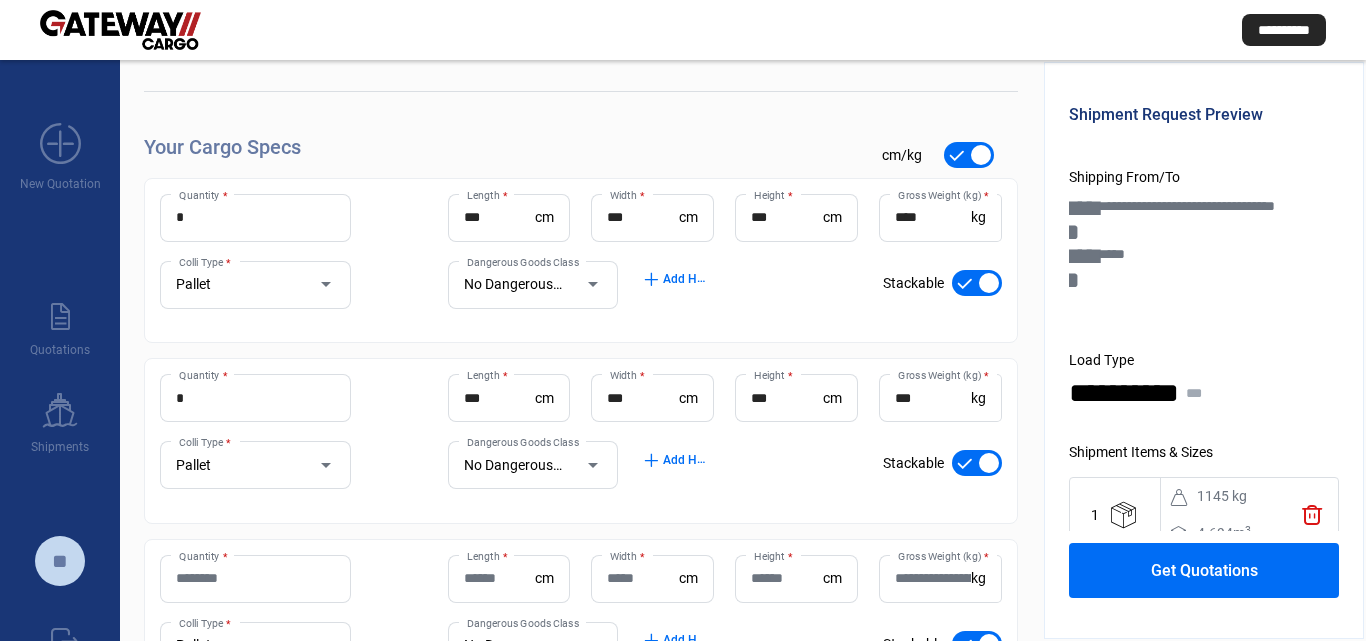 click on "Quantity *" 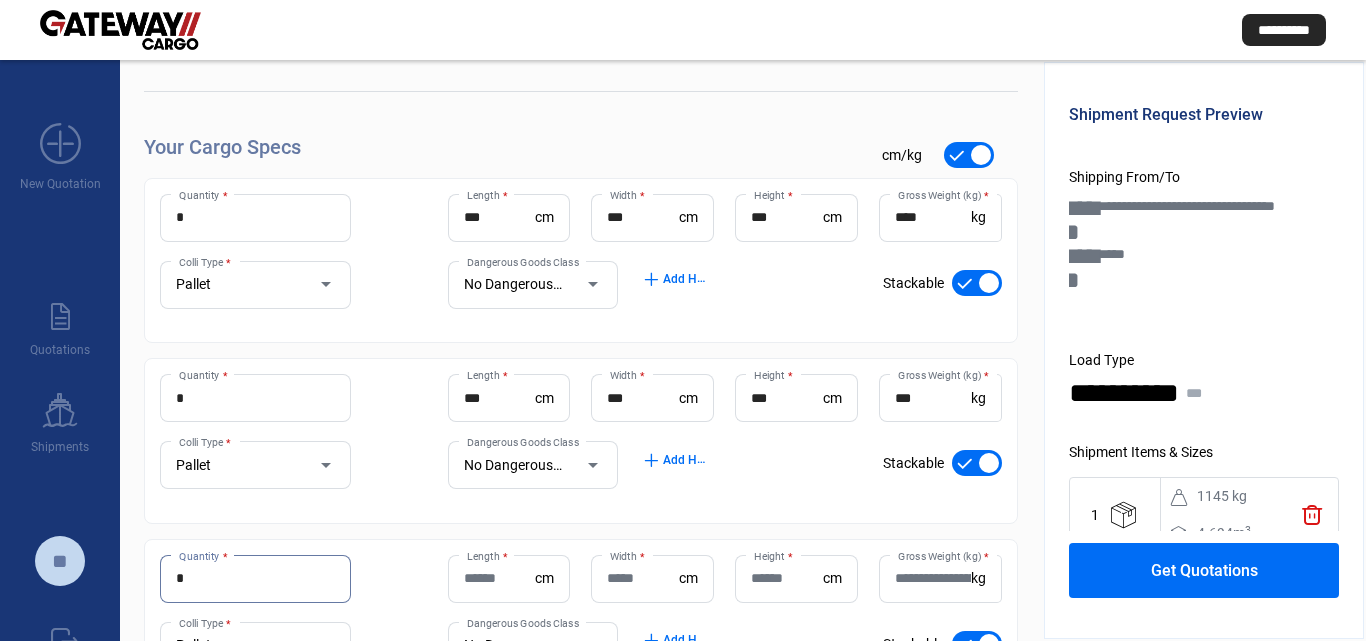 type on "*" 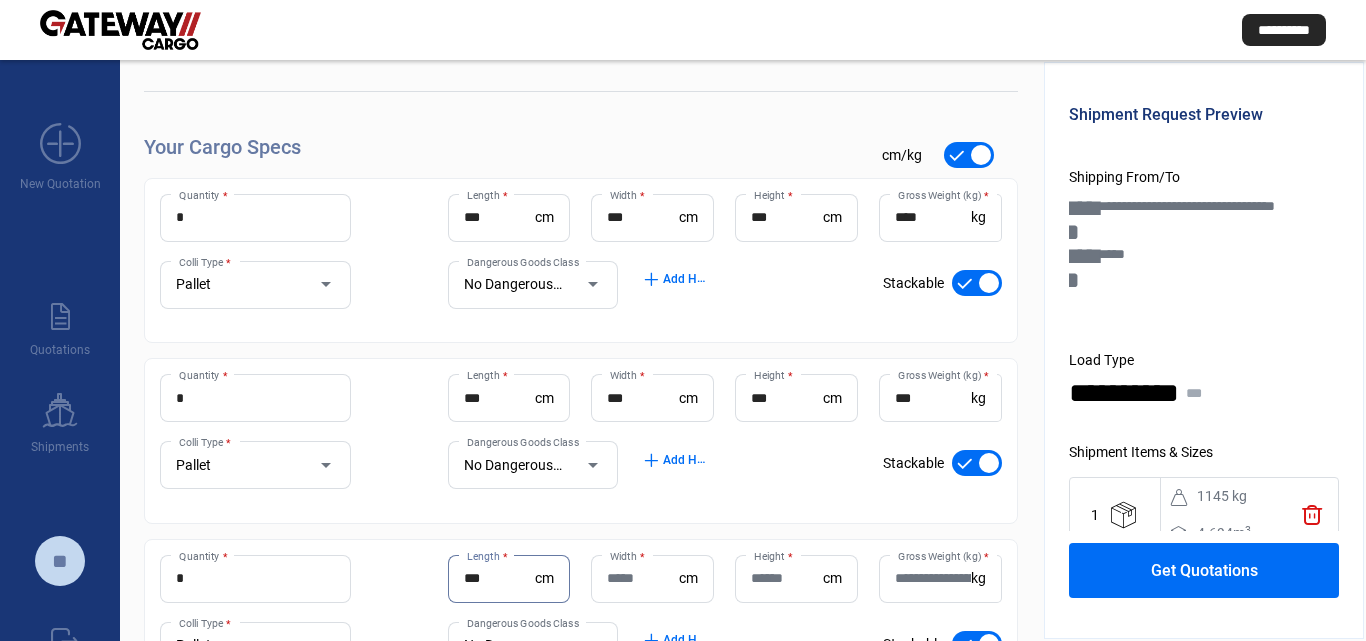 type on "***" 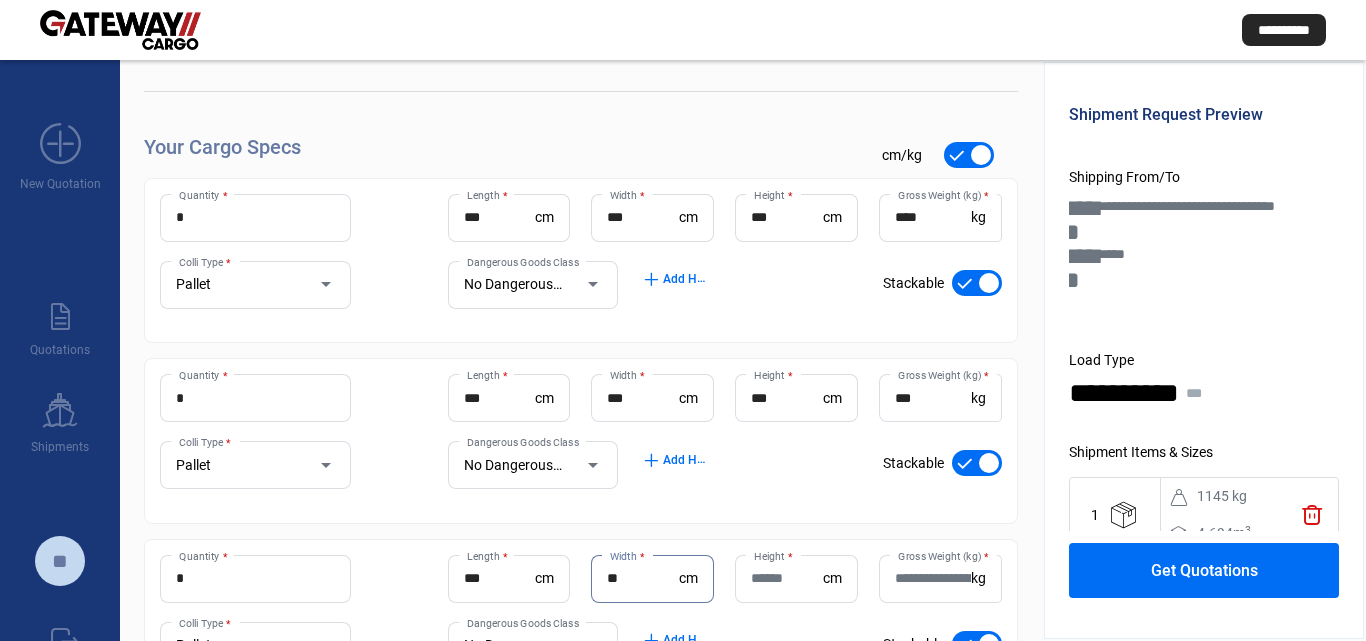 type on "**" 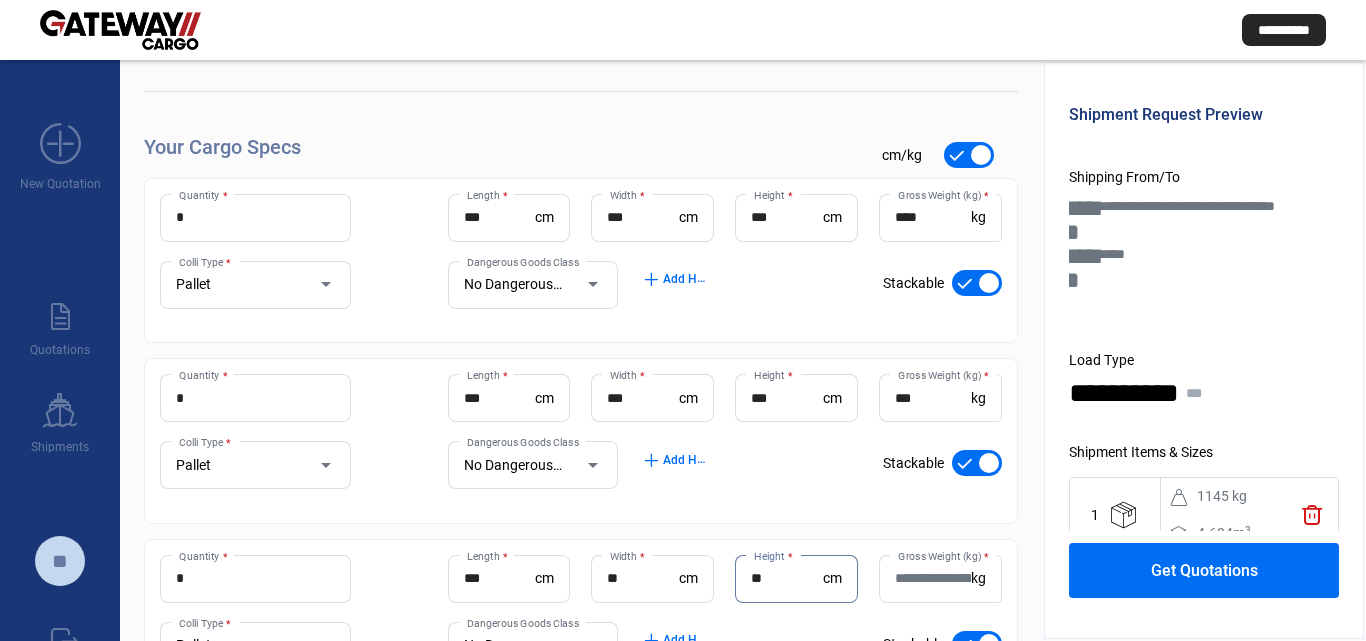 type on "**" 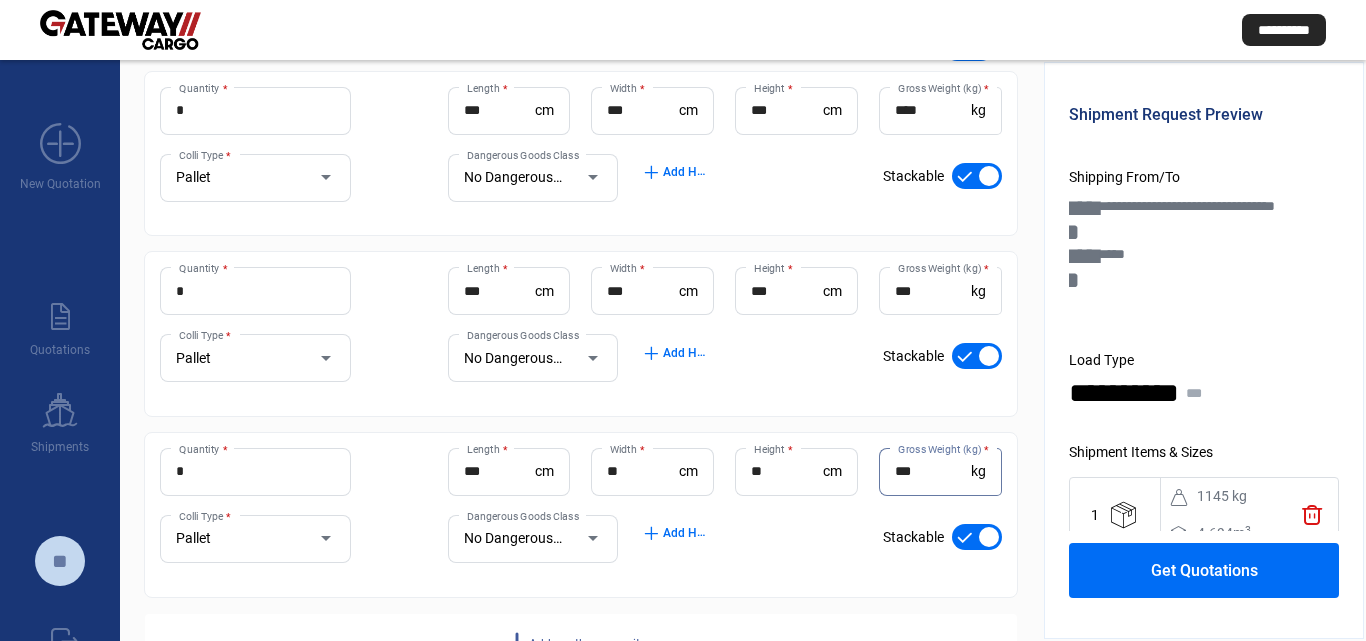 scroll, scrollTop: 364, scrollLeft: 0, axis: vertical 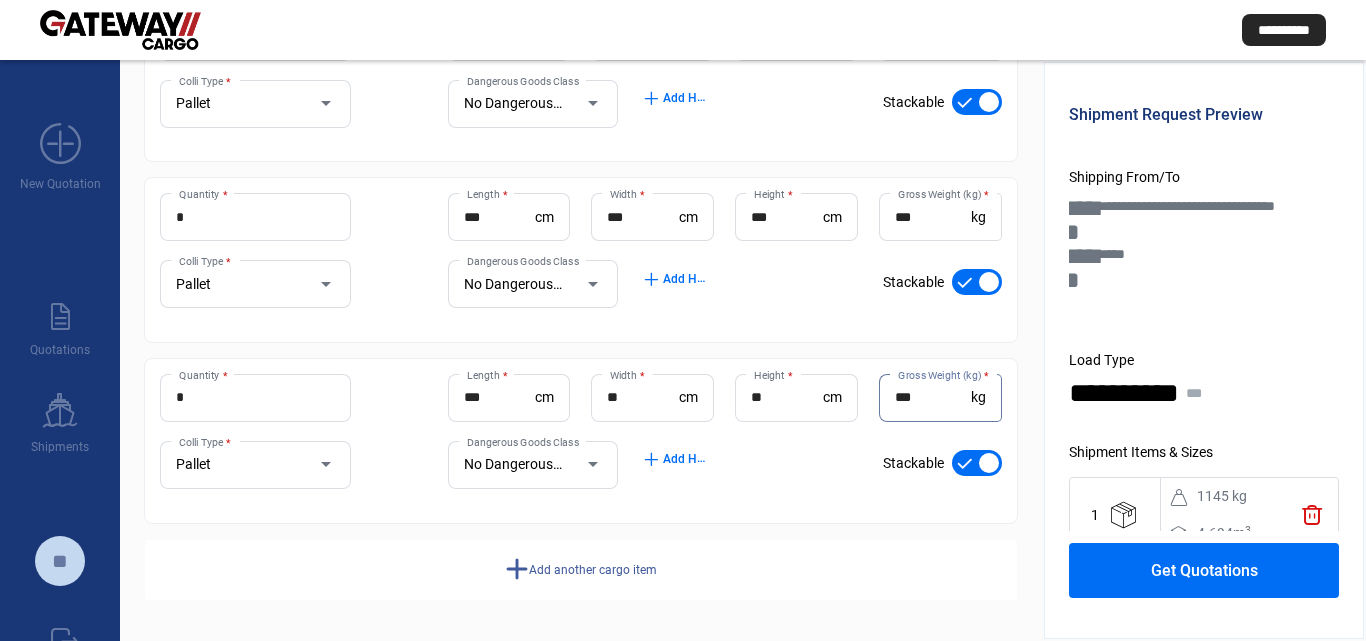 type on "***" 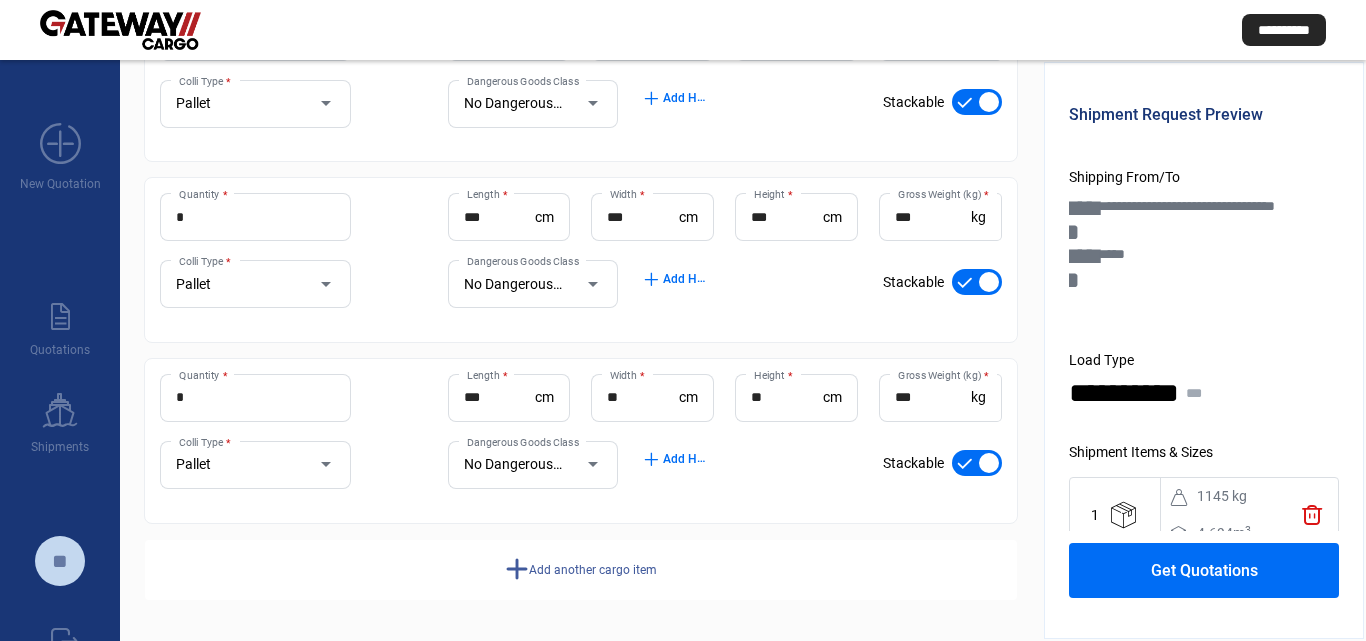 click on "add" 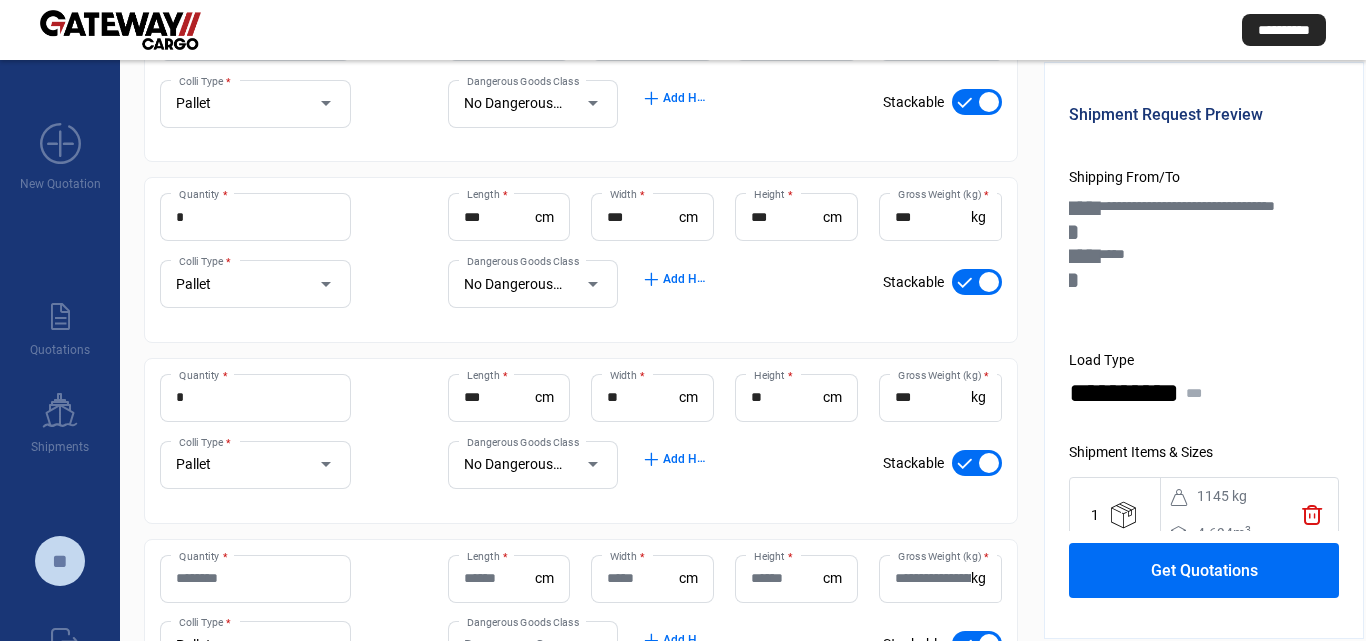click on "Quantity *" at bounding box center [255, 578] 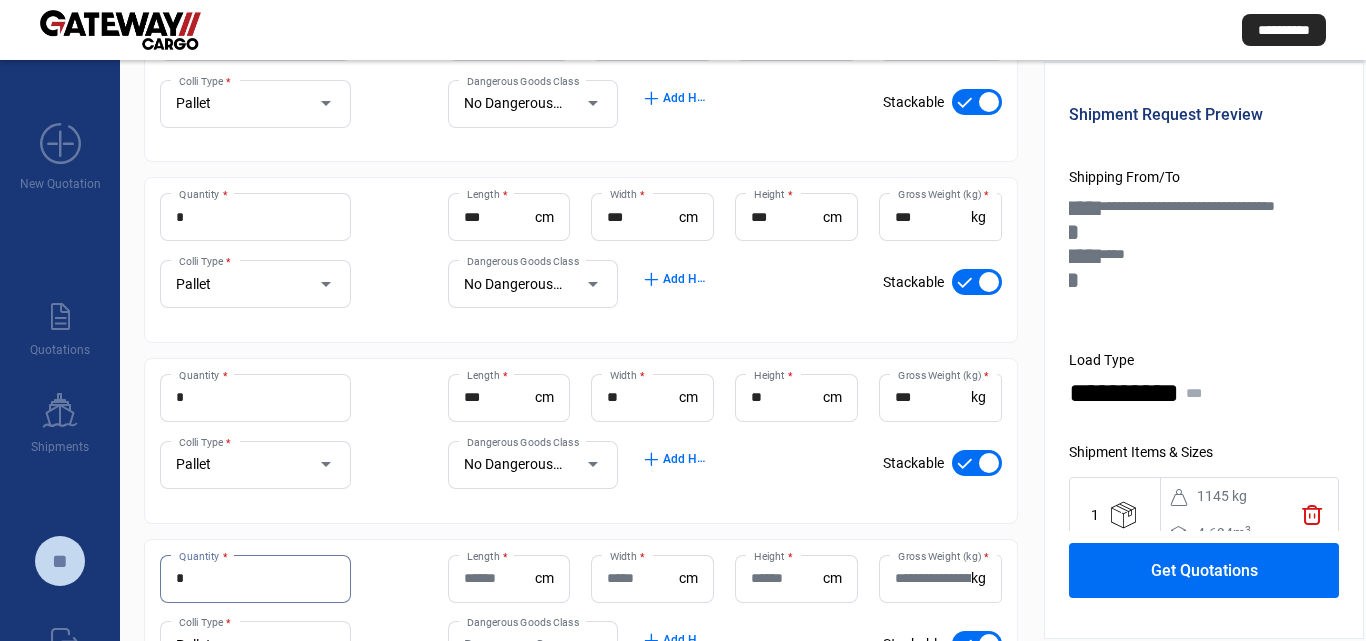 type on "*" 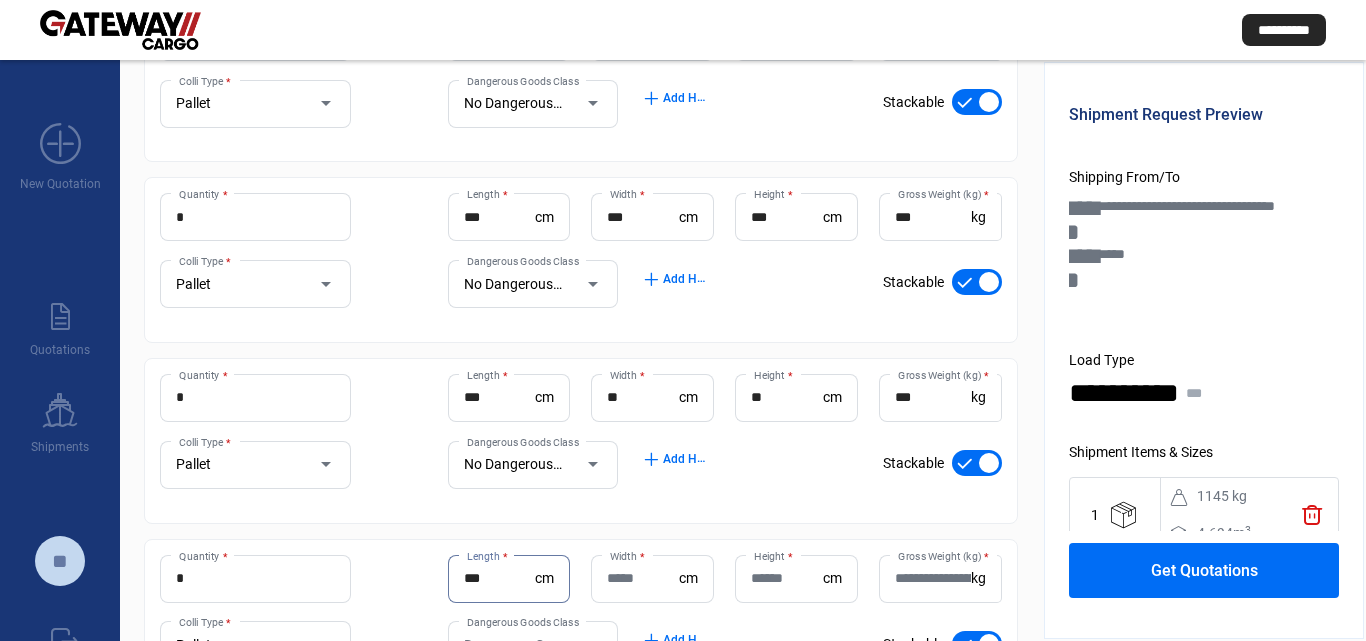 type on "***" 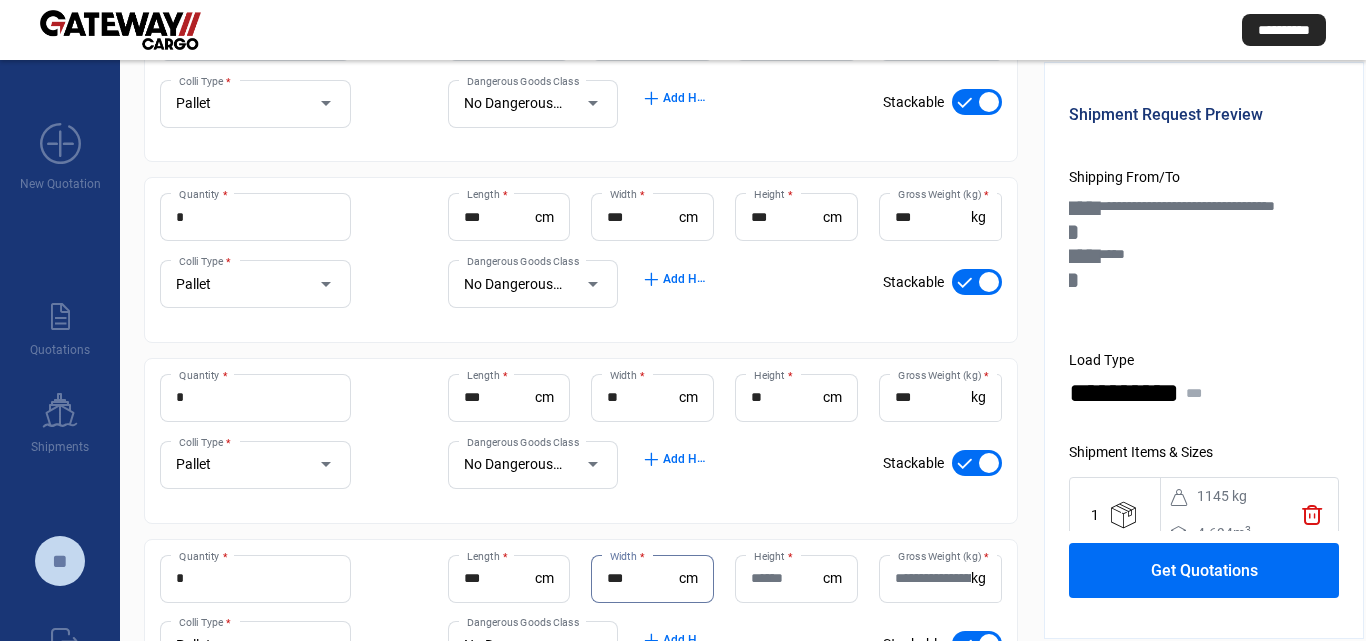 type on "***" 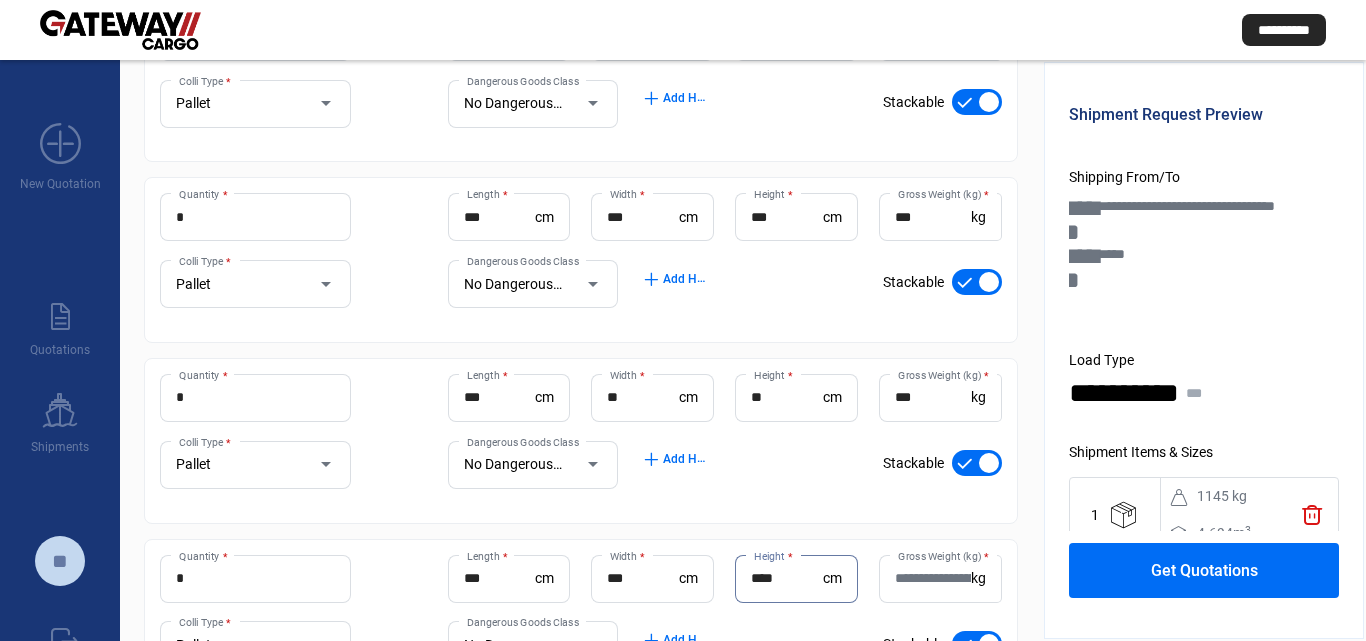 type on "***" 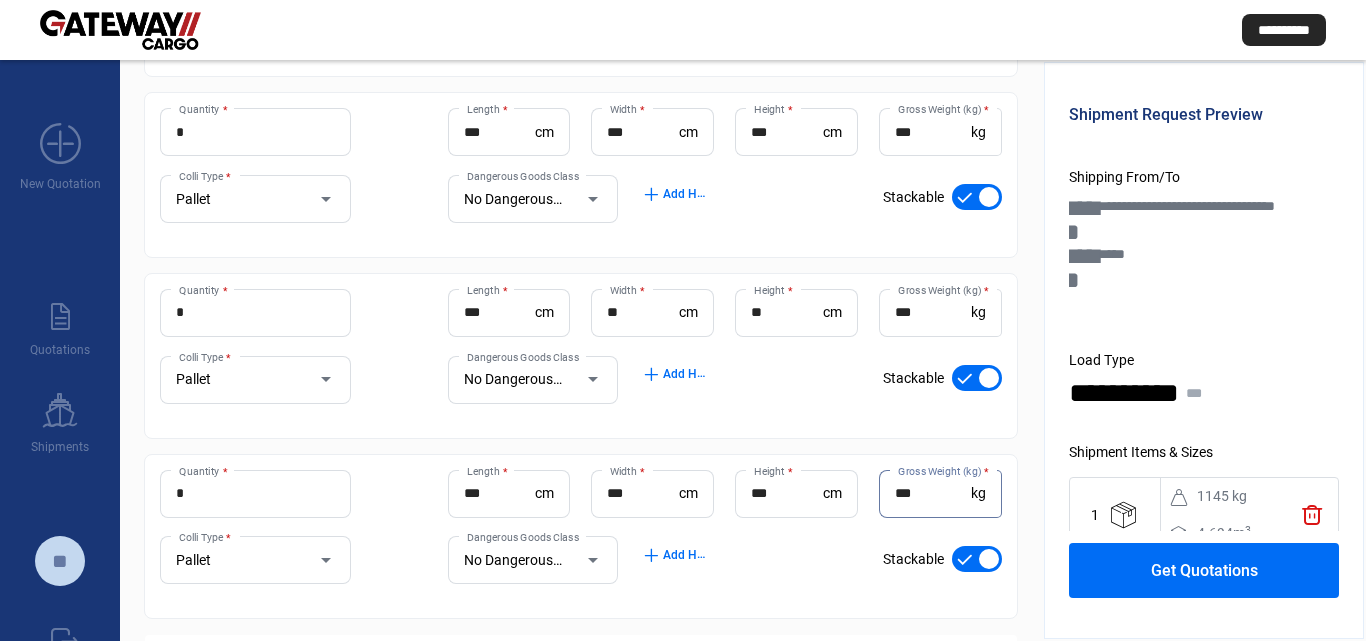 scroll, scrollTop: 544, scrollLeft: 0, axis: vertical 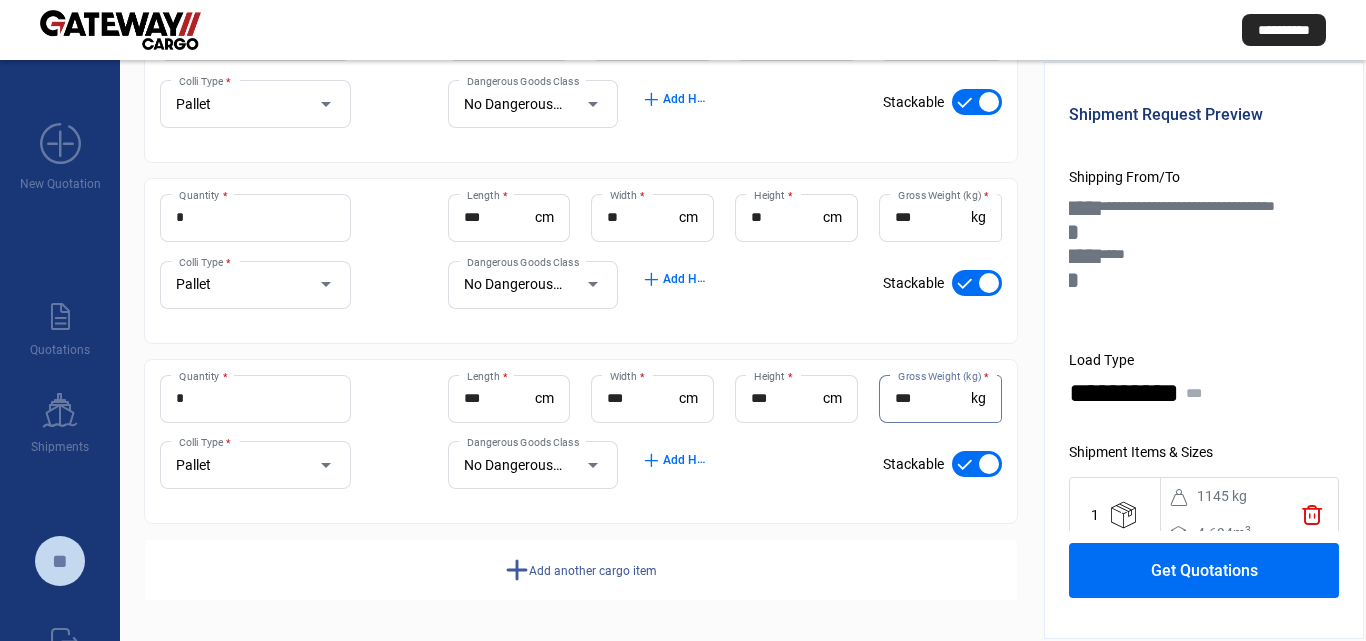 type on "***" 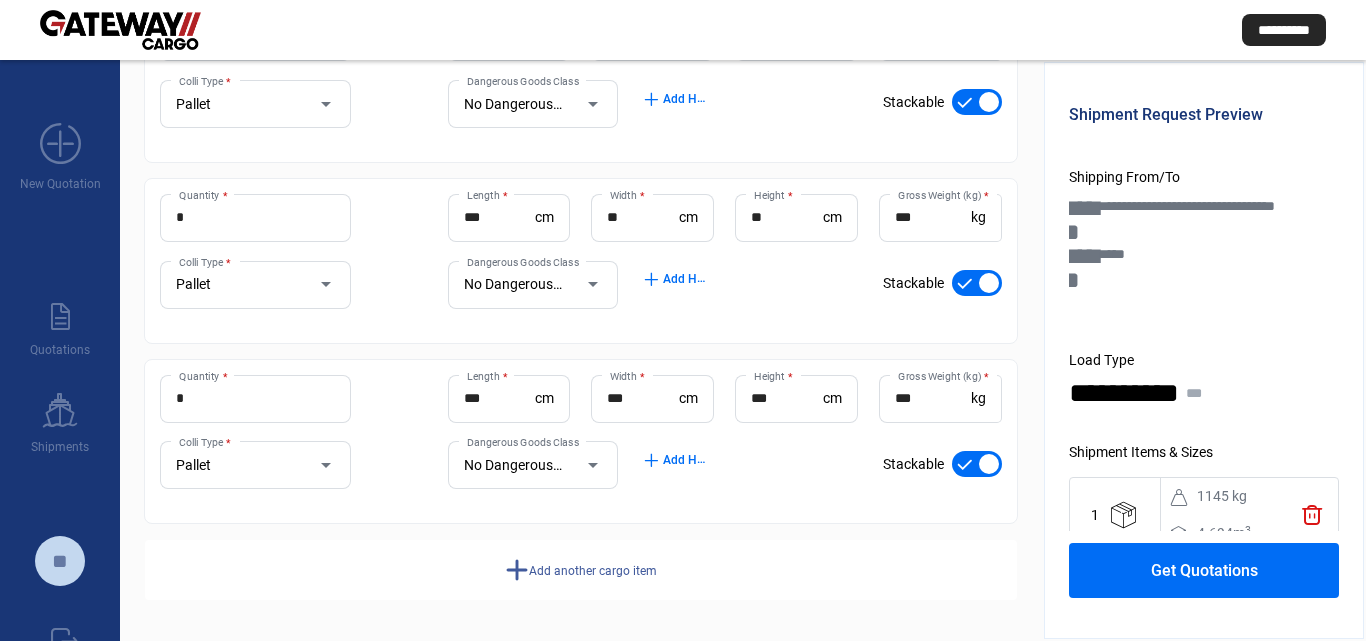 click on "Get Quotations" 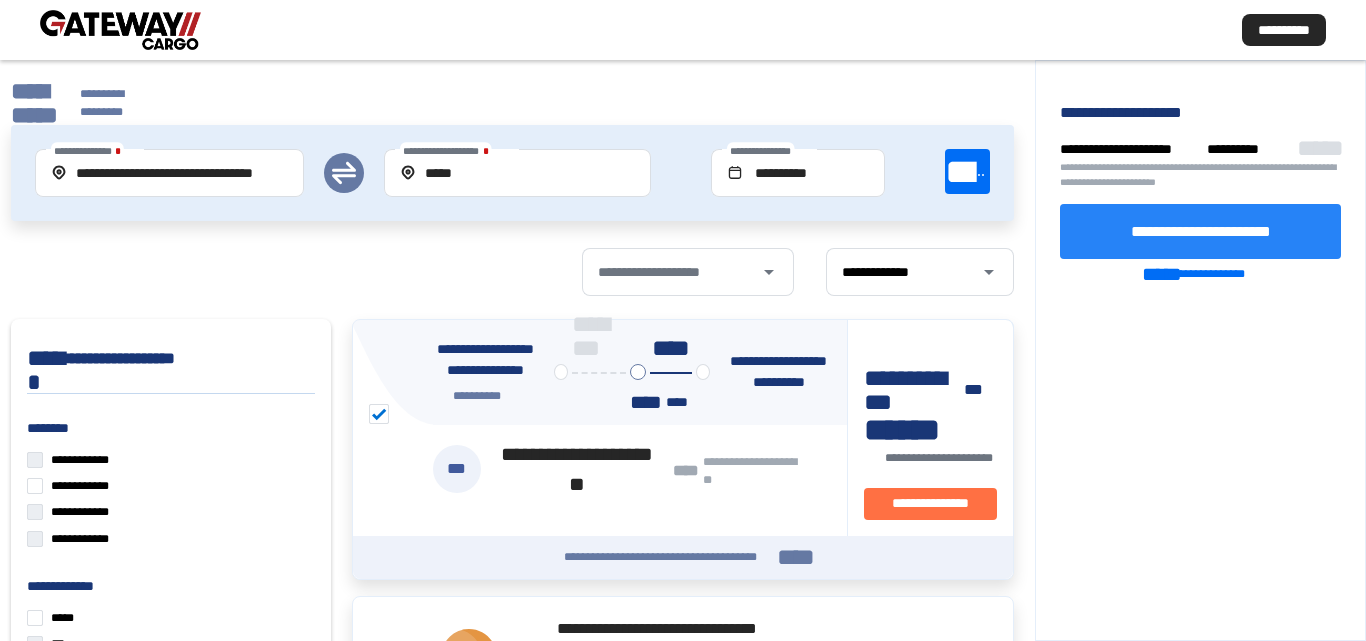 click on "**********" 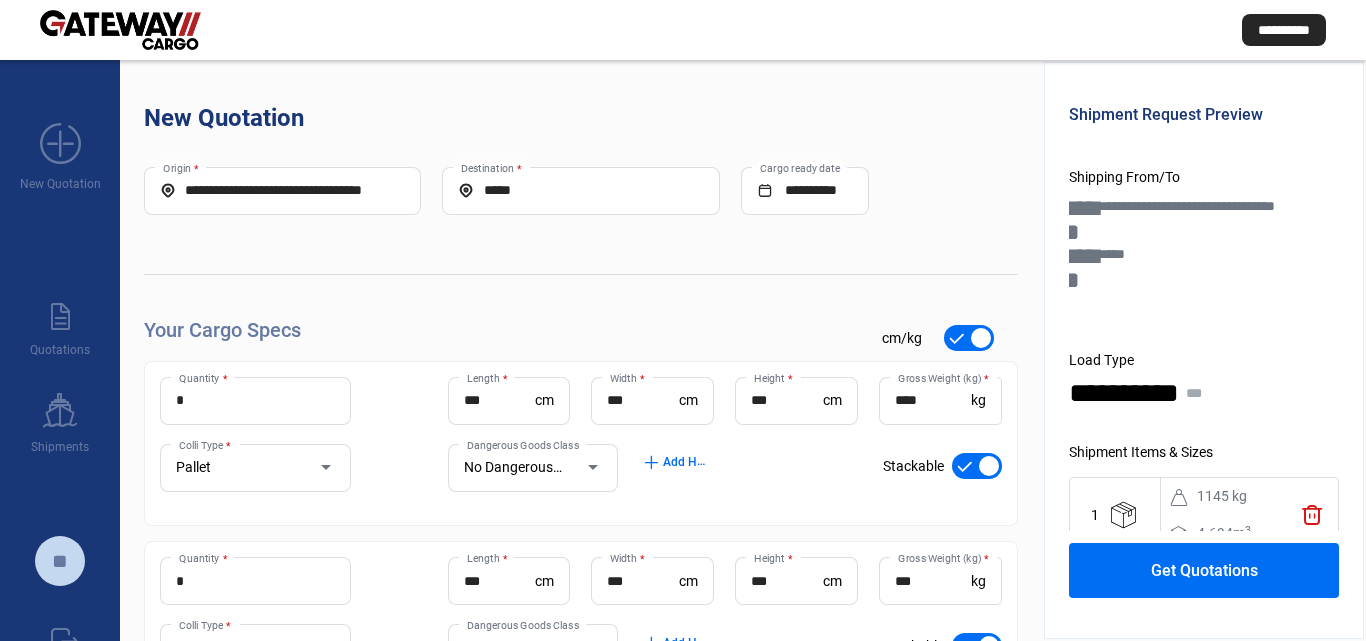 click on "**********" at bounding box center (282, 190) 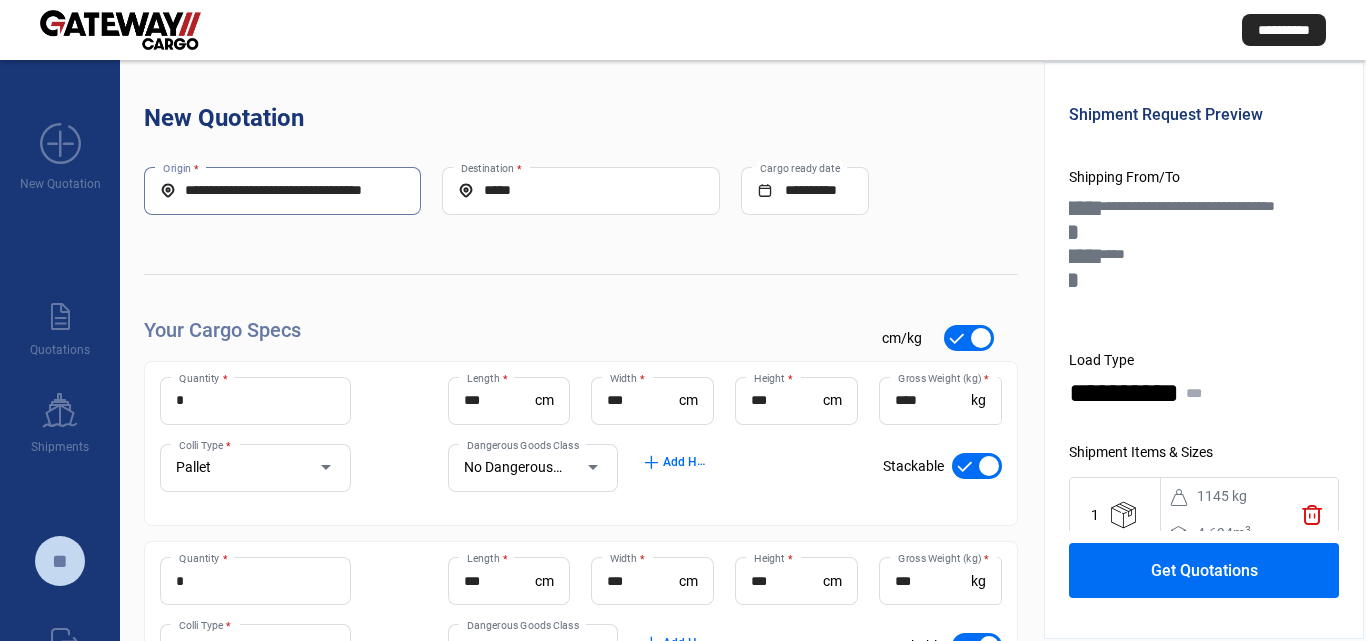 scroll, scrollTop: 0, scrollLeft: 4, axis: horizontal 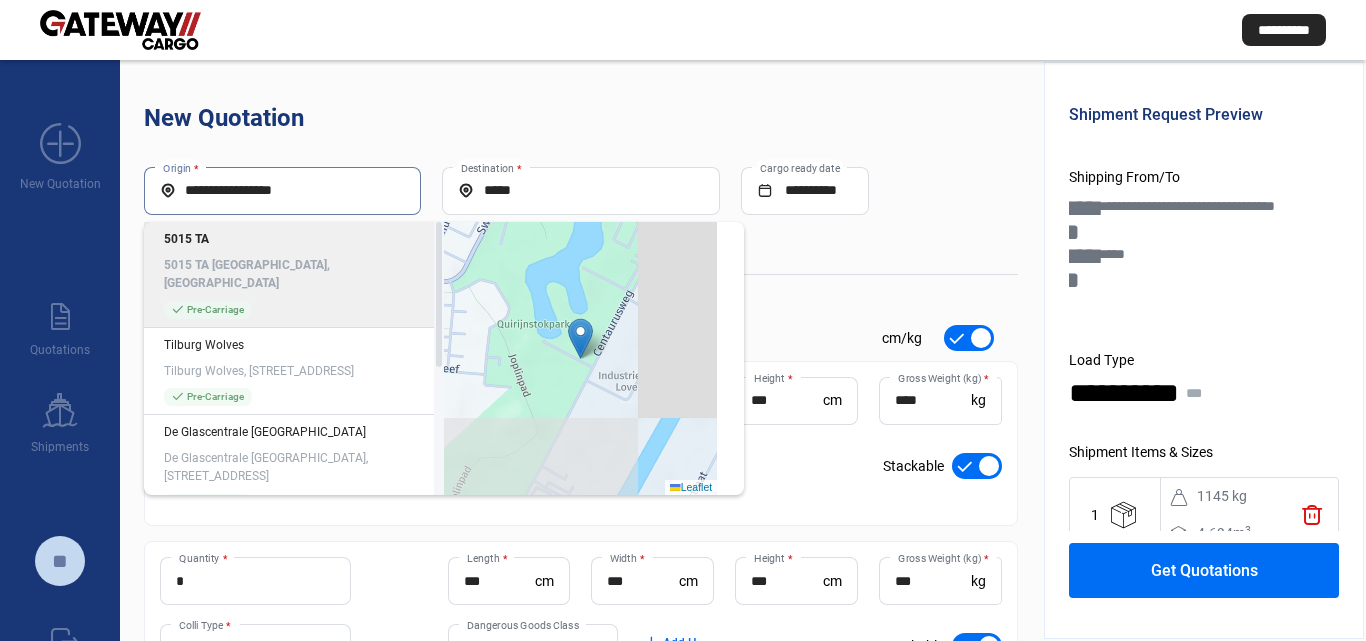 click on "5015 TA [GEOGRAPHIC_DATA], [GEOGRAPHIC_DATA] check_mark  Pre-Carriage" 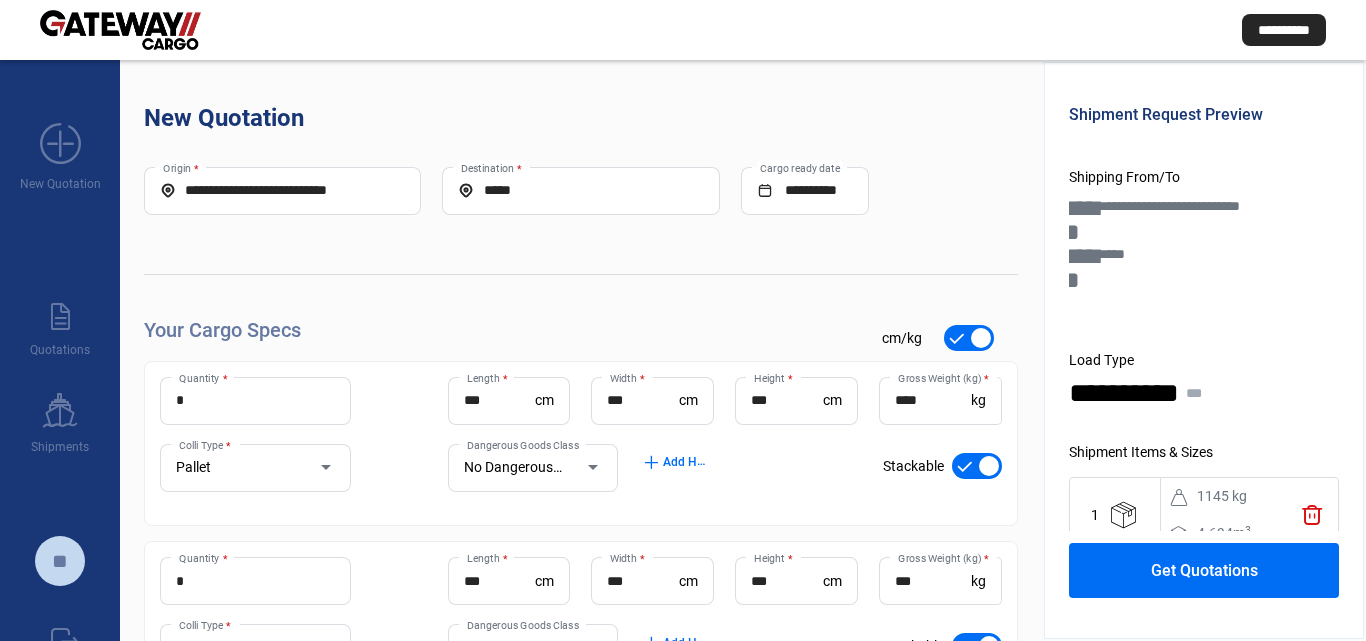 click on "Get Quotations" 